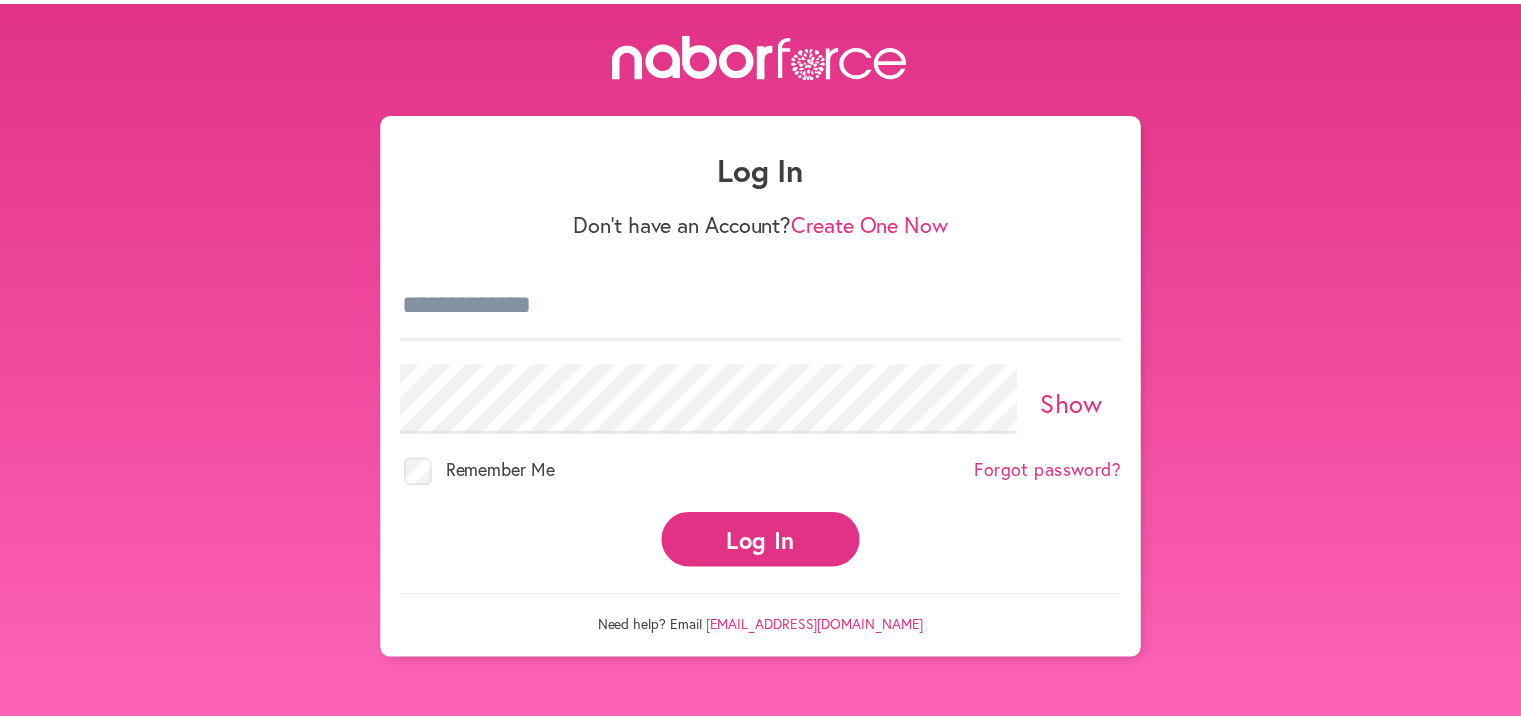 scroll, scrollTop: 0, scrollLeft: 0, axis: both 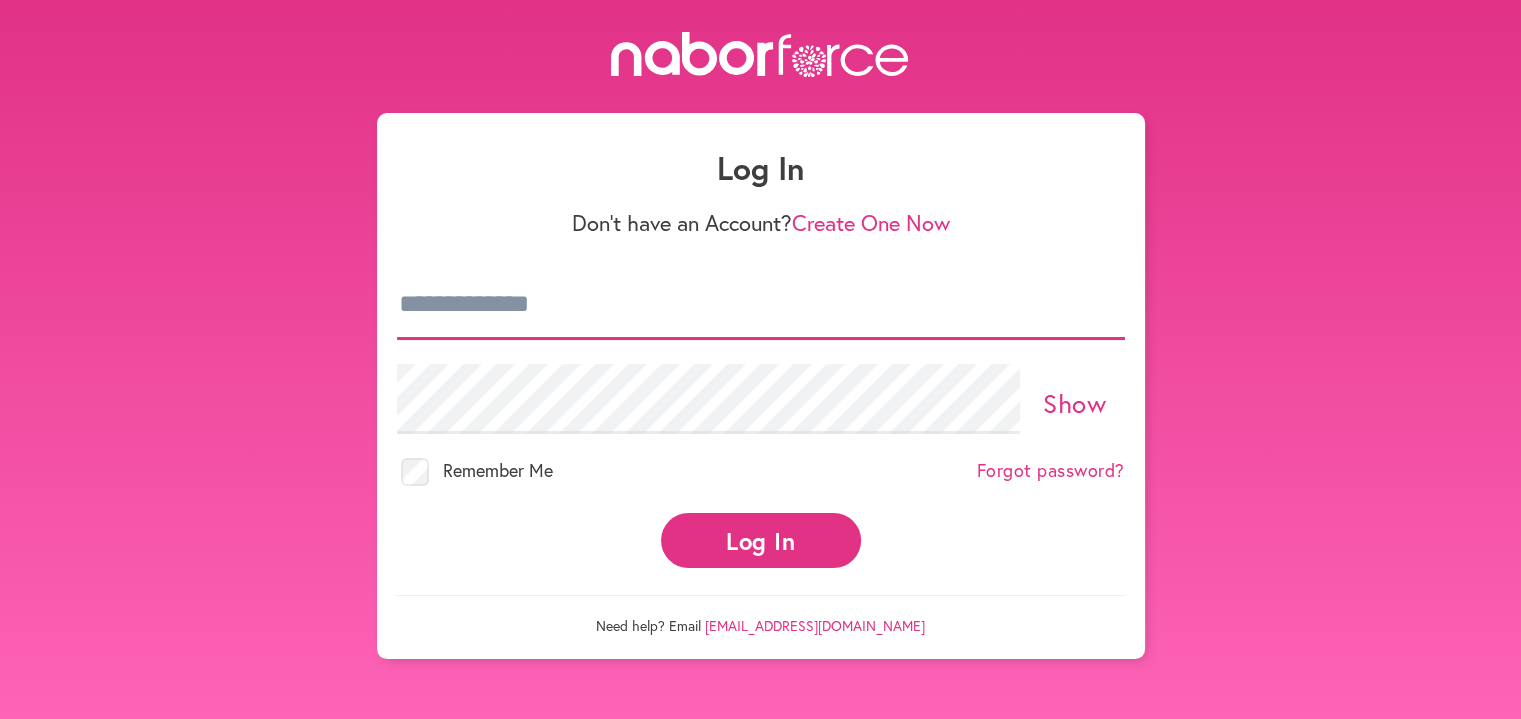 click at bounding box center [761, 305] 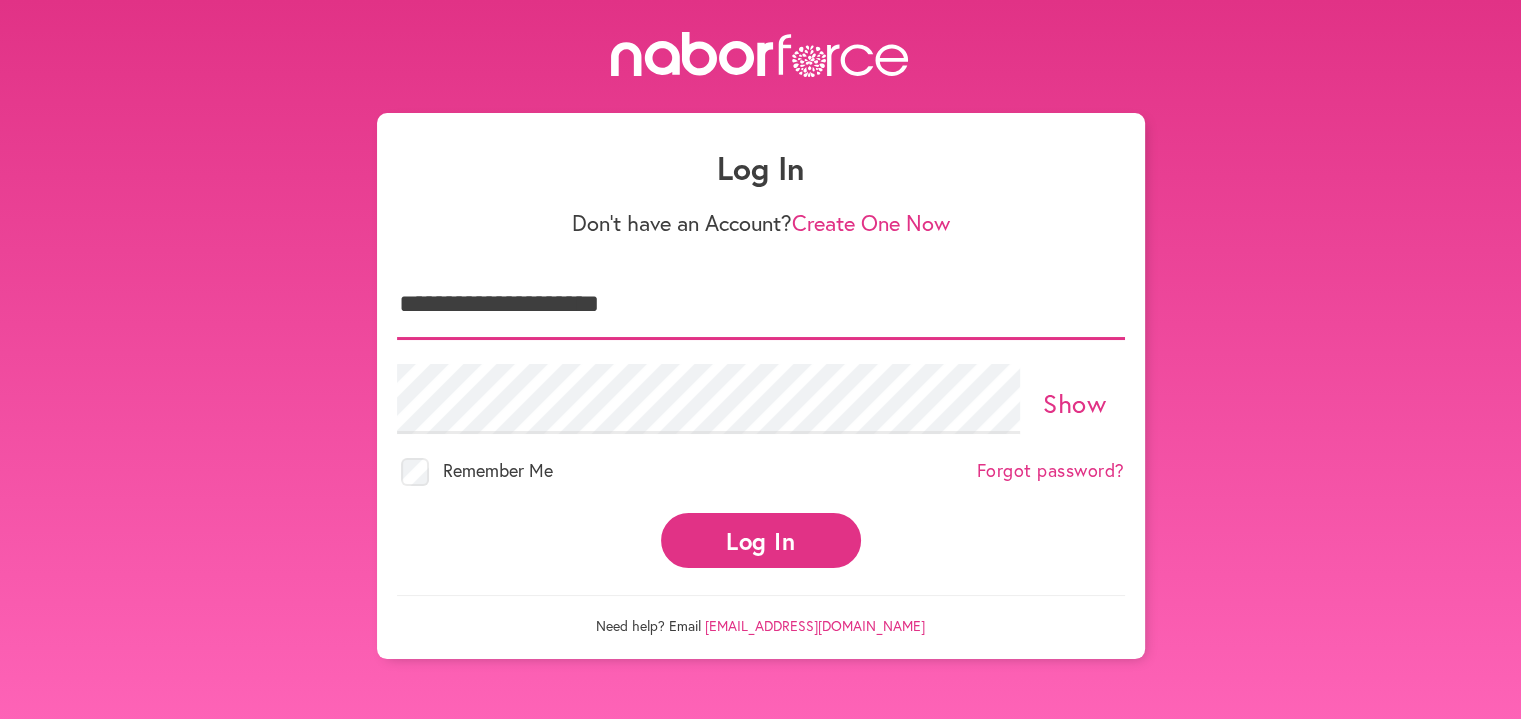 type on "**********" 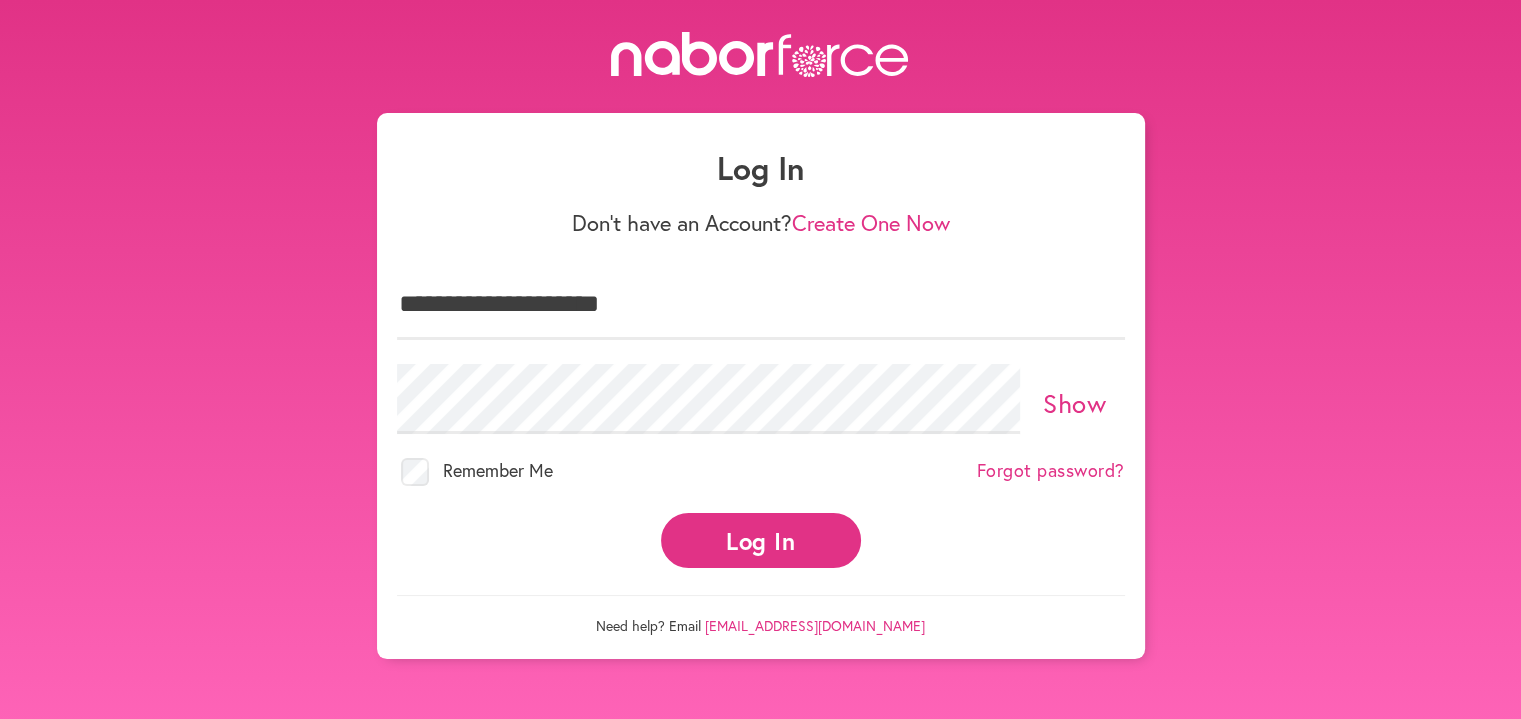 click on "Show" at bounding box center [1074, 403] 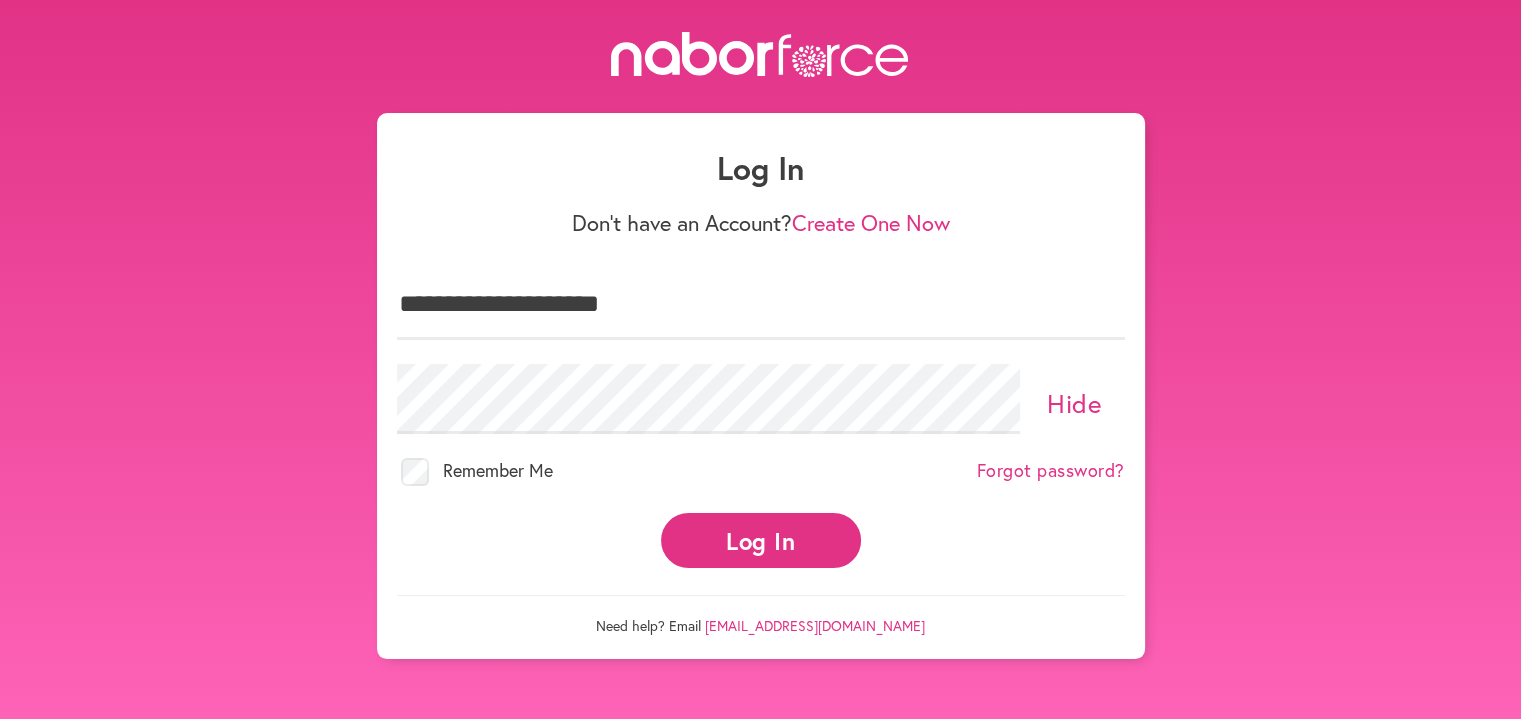 click on "Hide" at bounding box center (1074, 403) 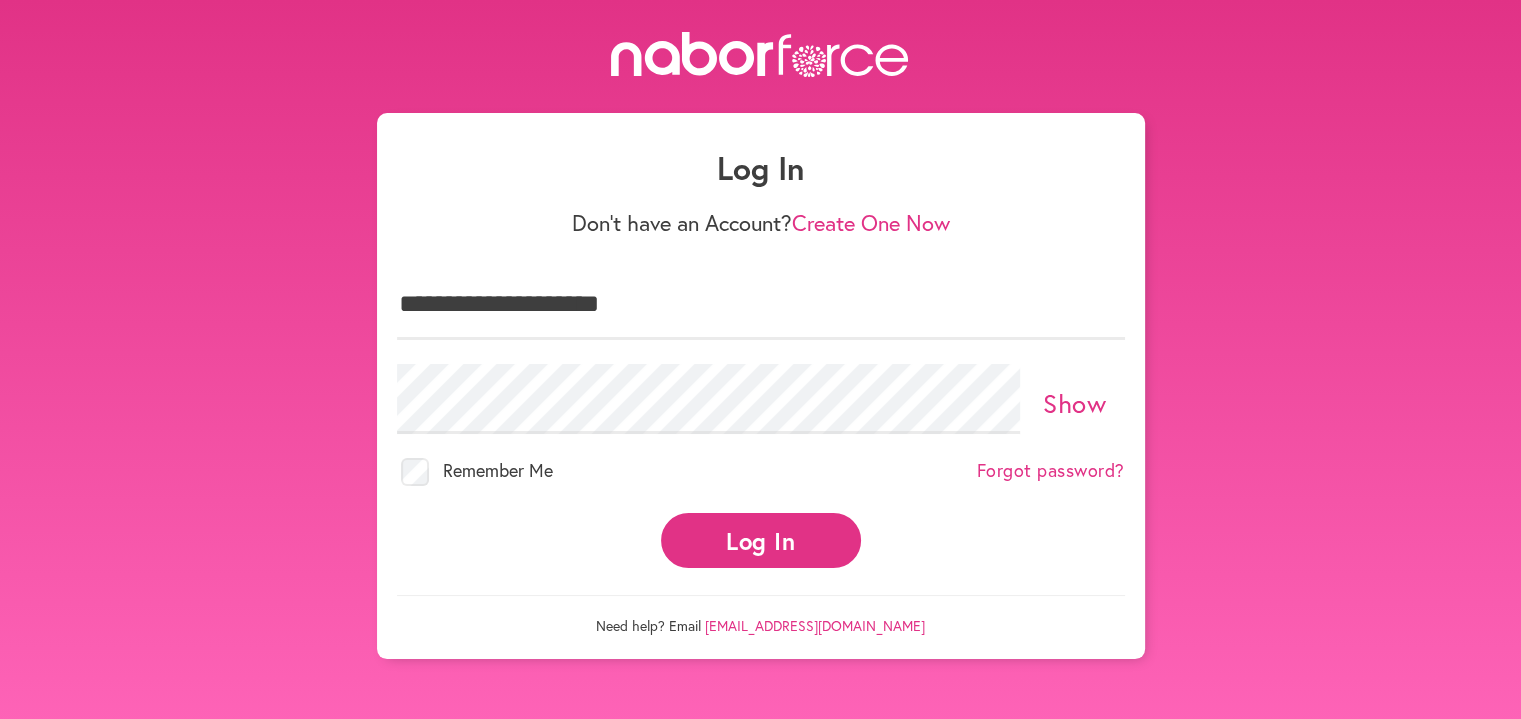 click on "Log In" at bounding box center [761, 540] 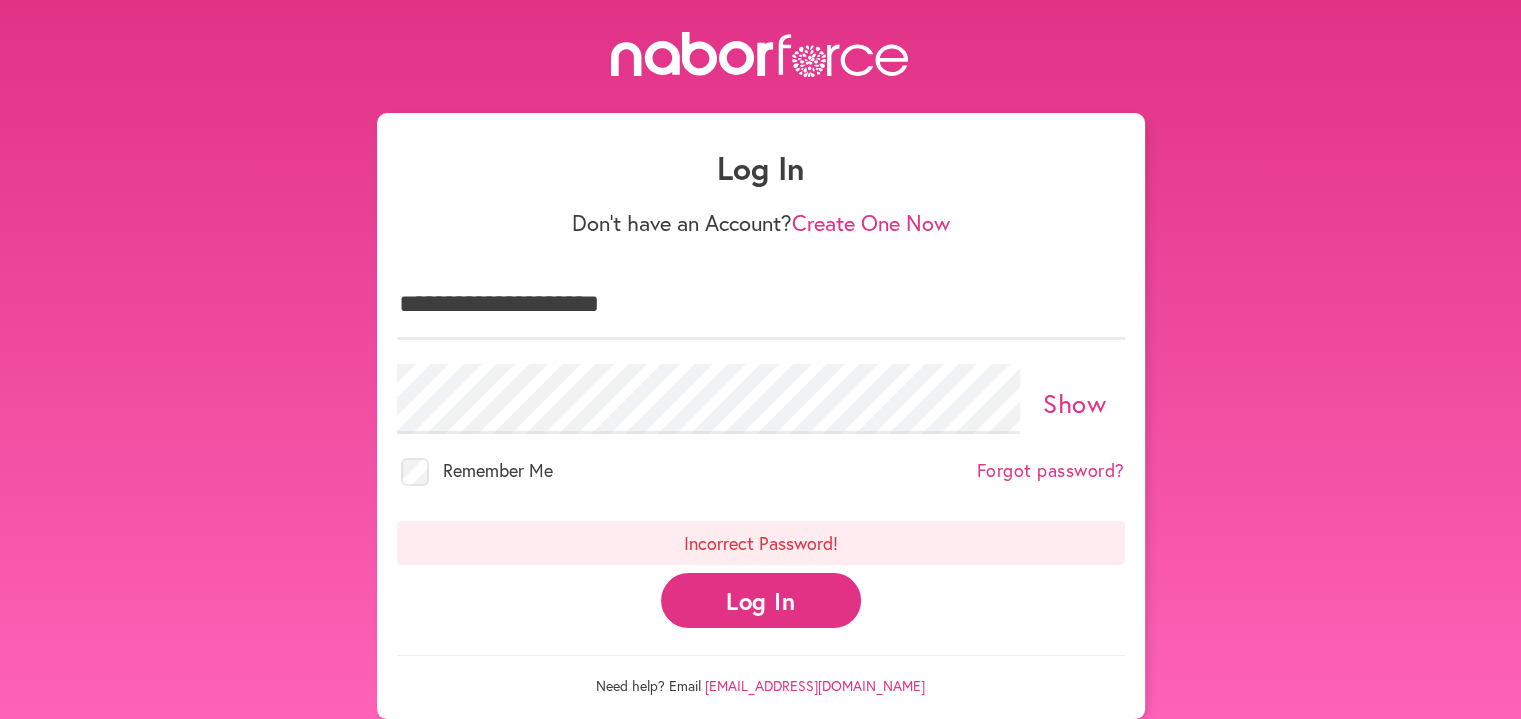 click on "Show" at bounding box center (1074, 403) 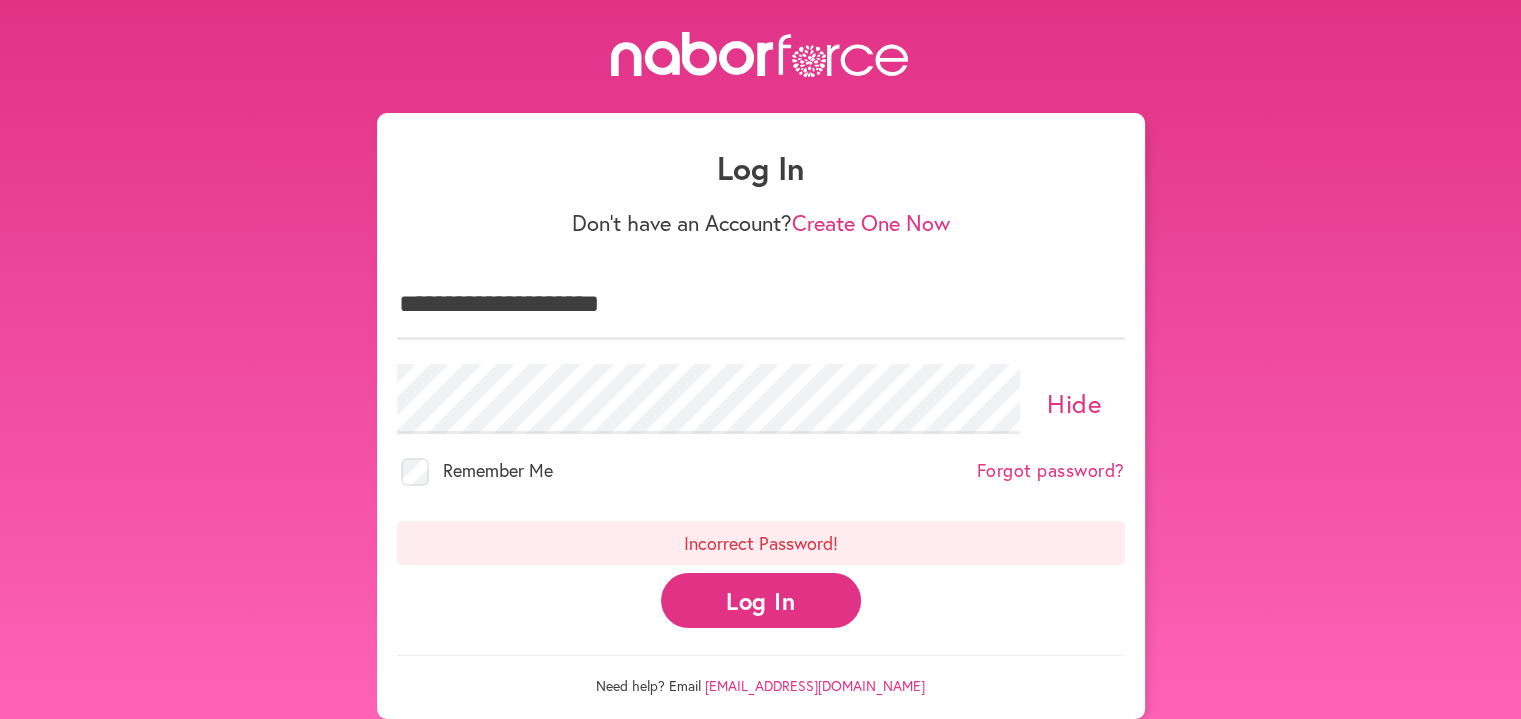 click on "Hide" at bounding box center (1074, 403) 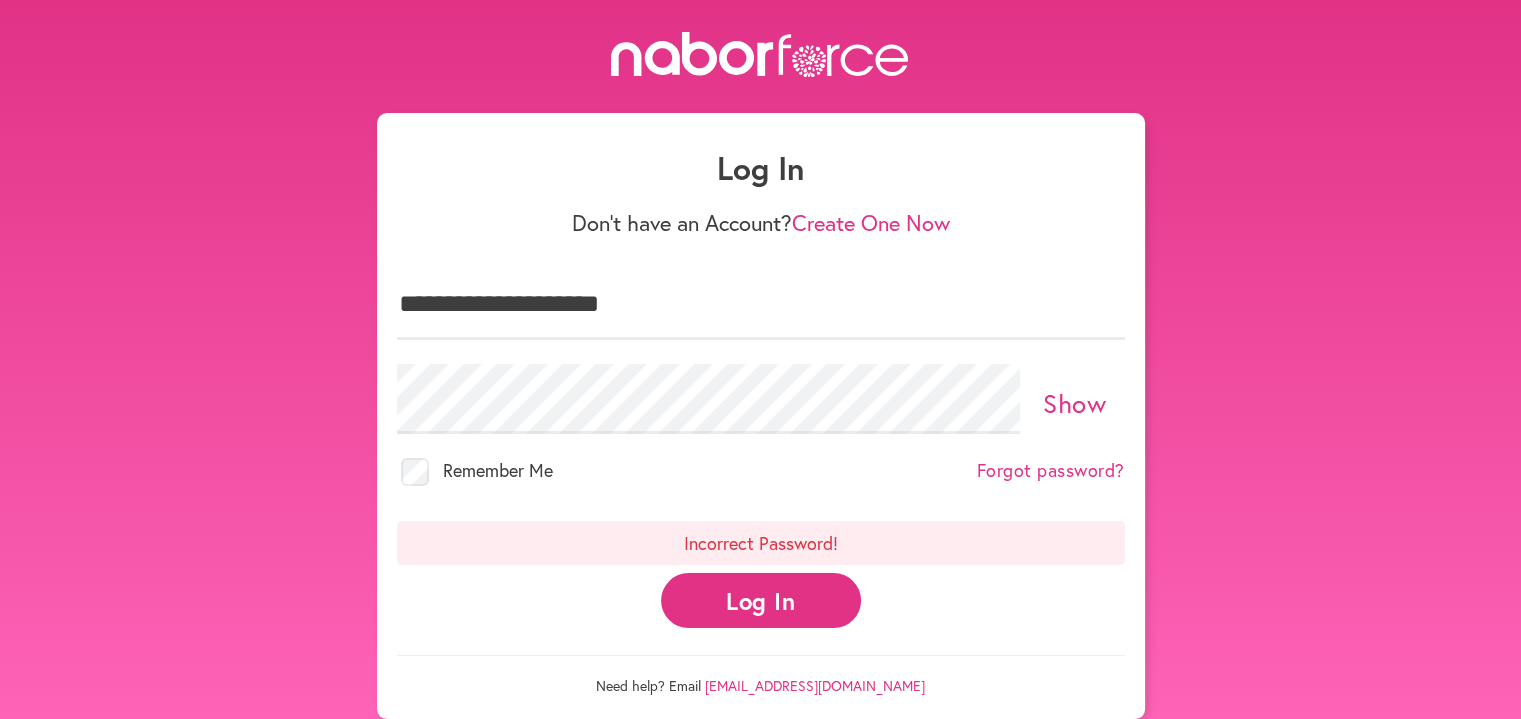 click on "Log In" at bounding box center [761, 600] 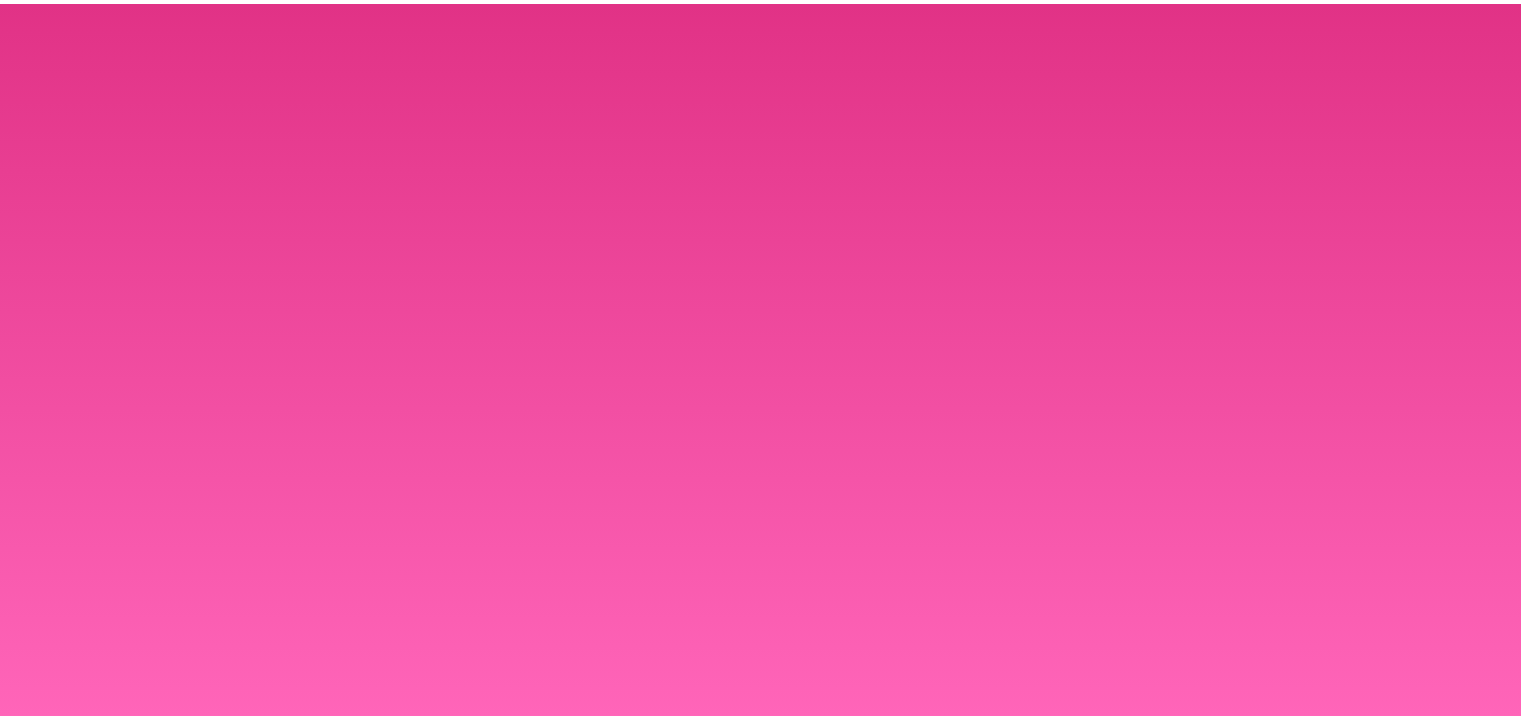 scroll, scrollTop: 0, scrollLeft: 0, axis: both 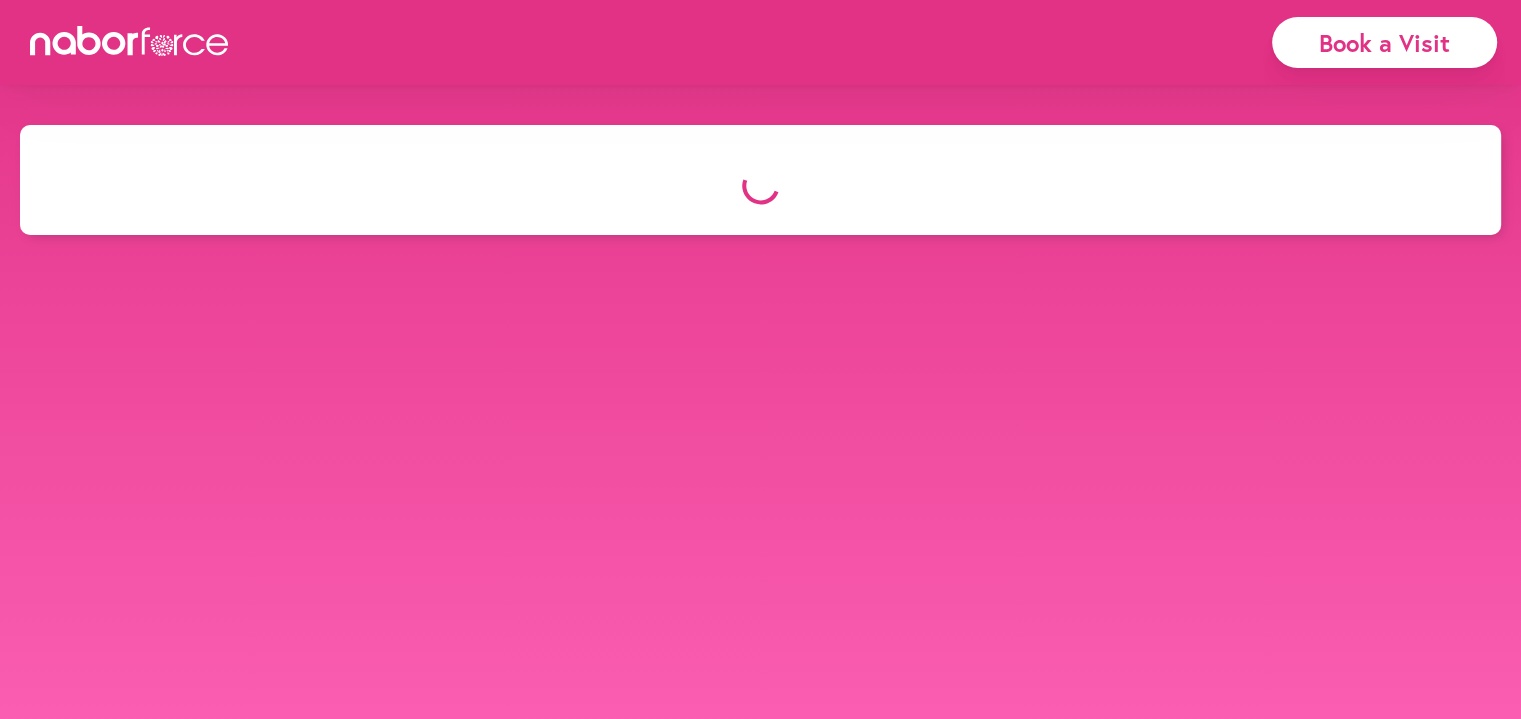 select on "*" 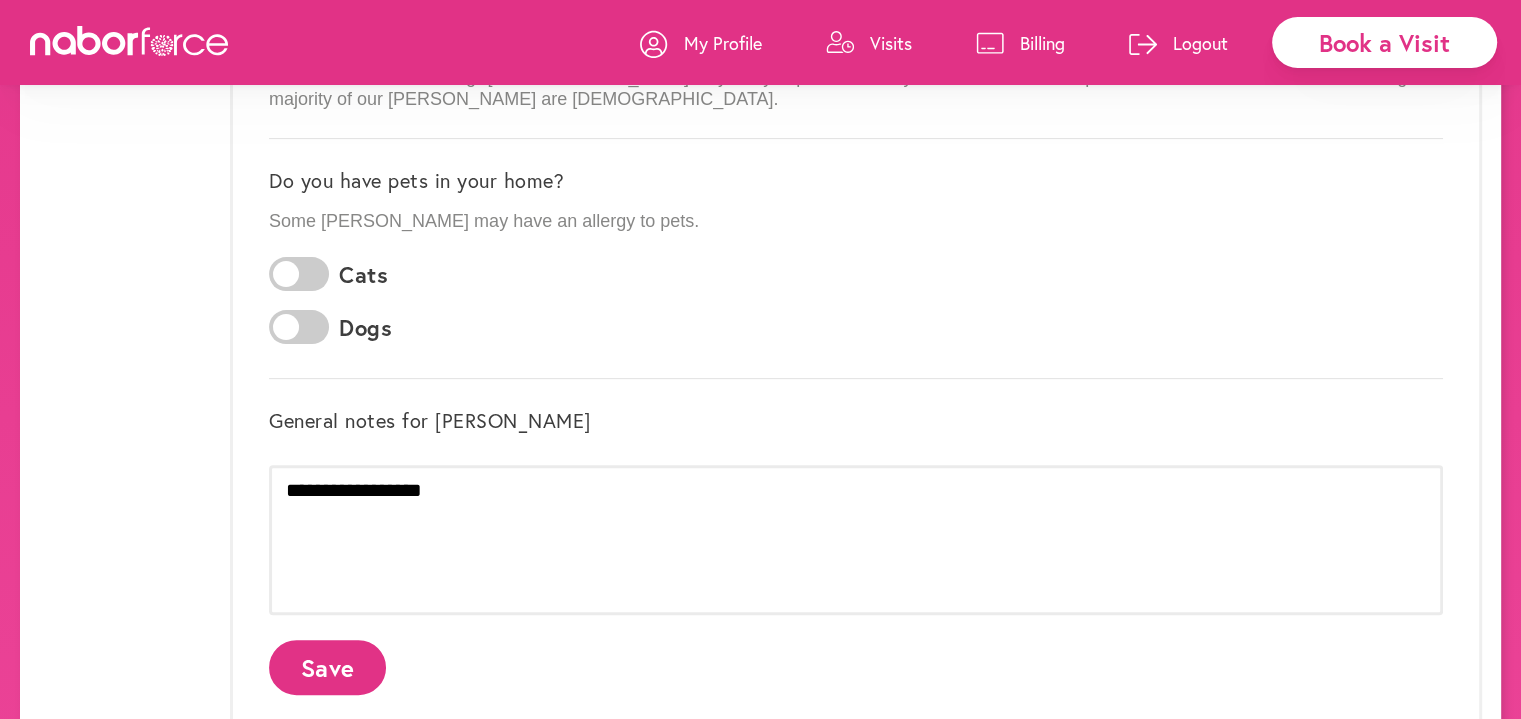 scroll, scrollTop: 600, scrollLeft: 0, axis: vertical 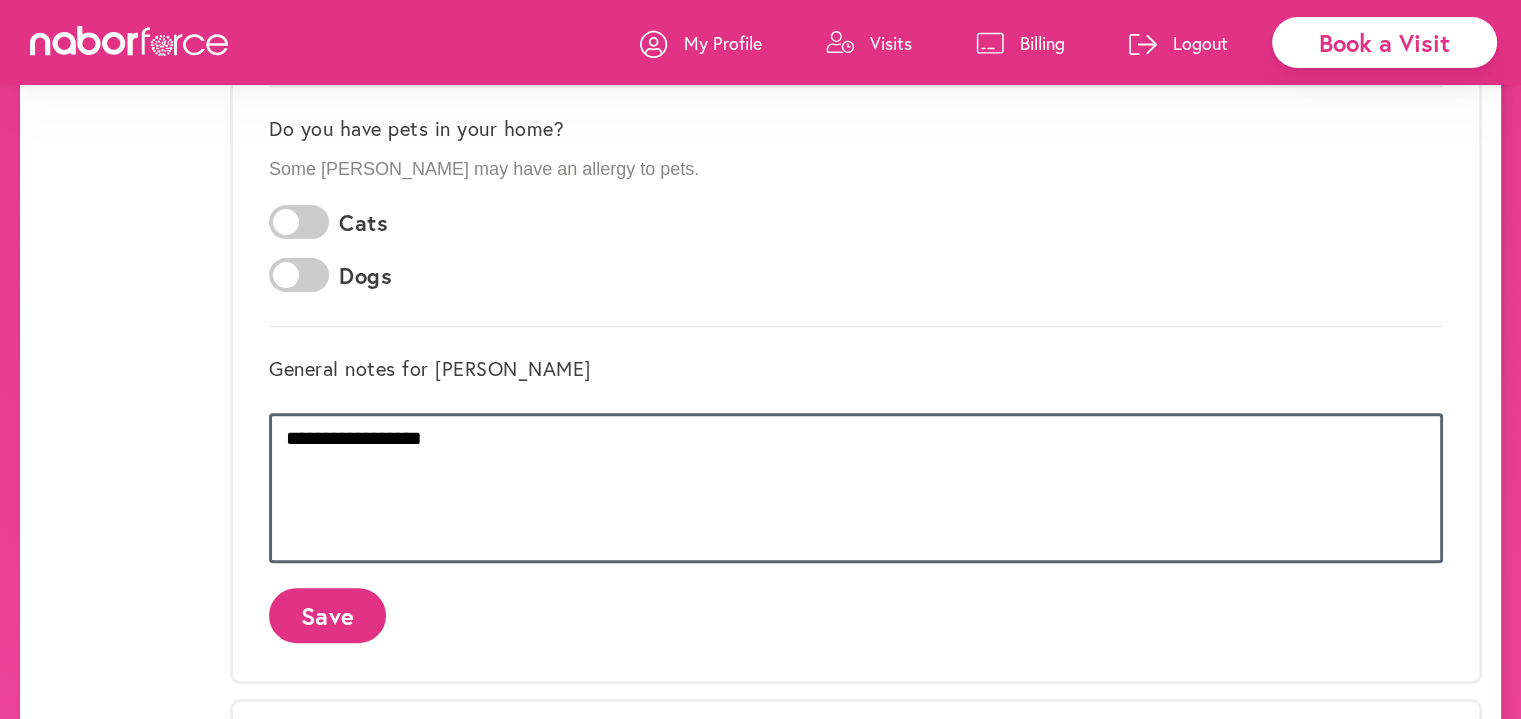click on "**********" at bounding box center [856, 488] 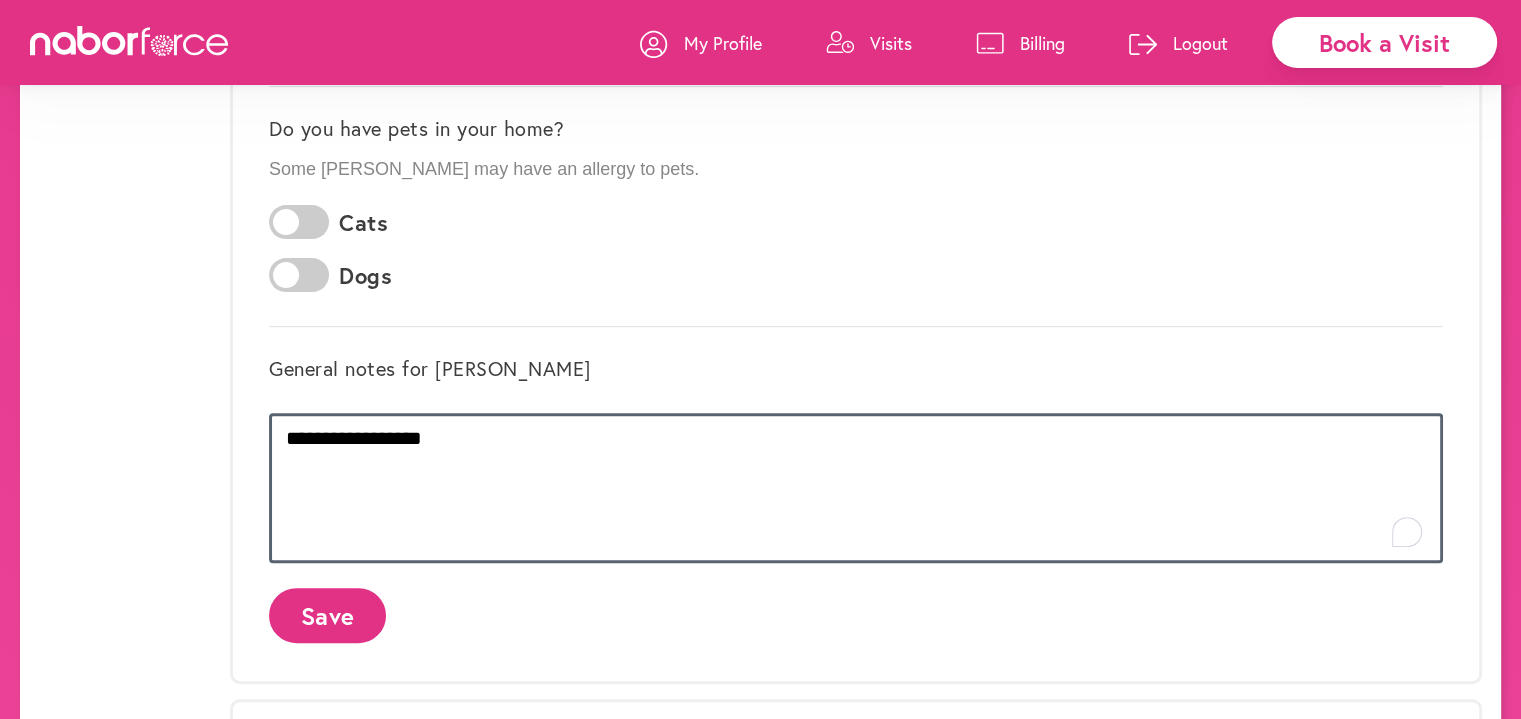 drag, startPoint x: 442, startPoint y: 433, endPoint x: 188, endPoint y: 441, distance: 254.12595 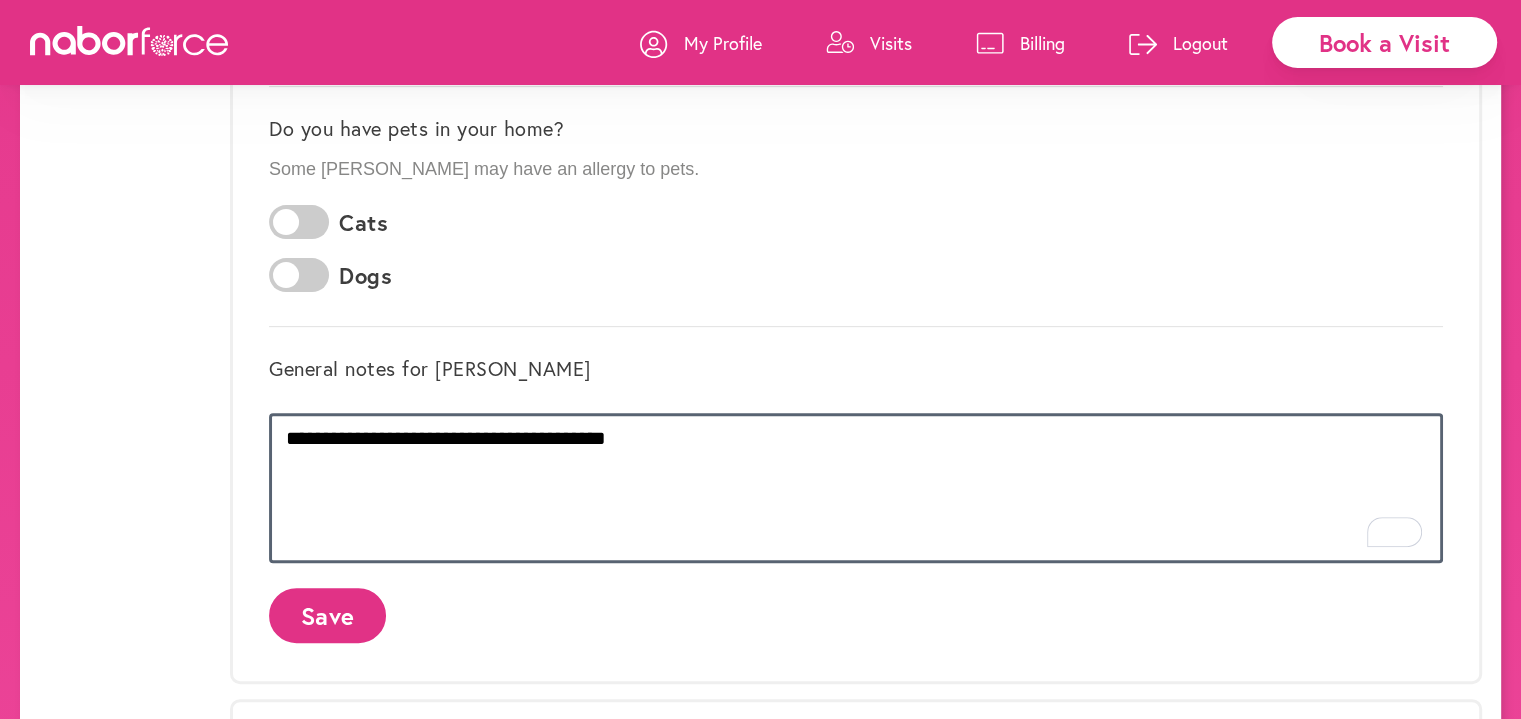 click on "**********" at bounding box center [856, 488] 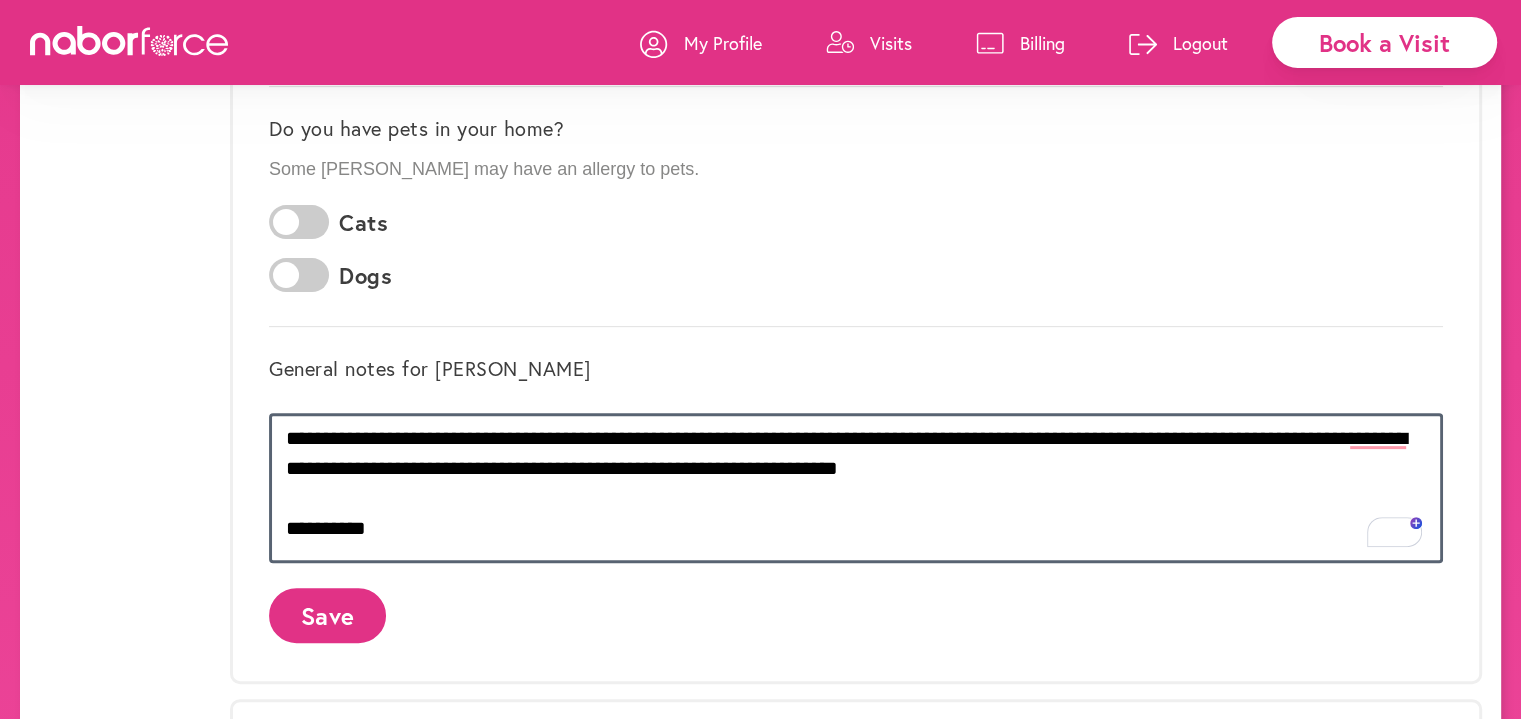 click on "**********" at bounding box center (856, 488) 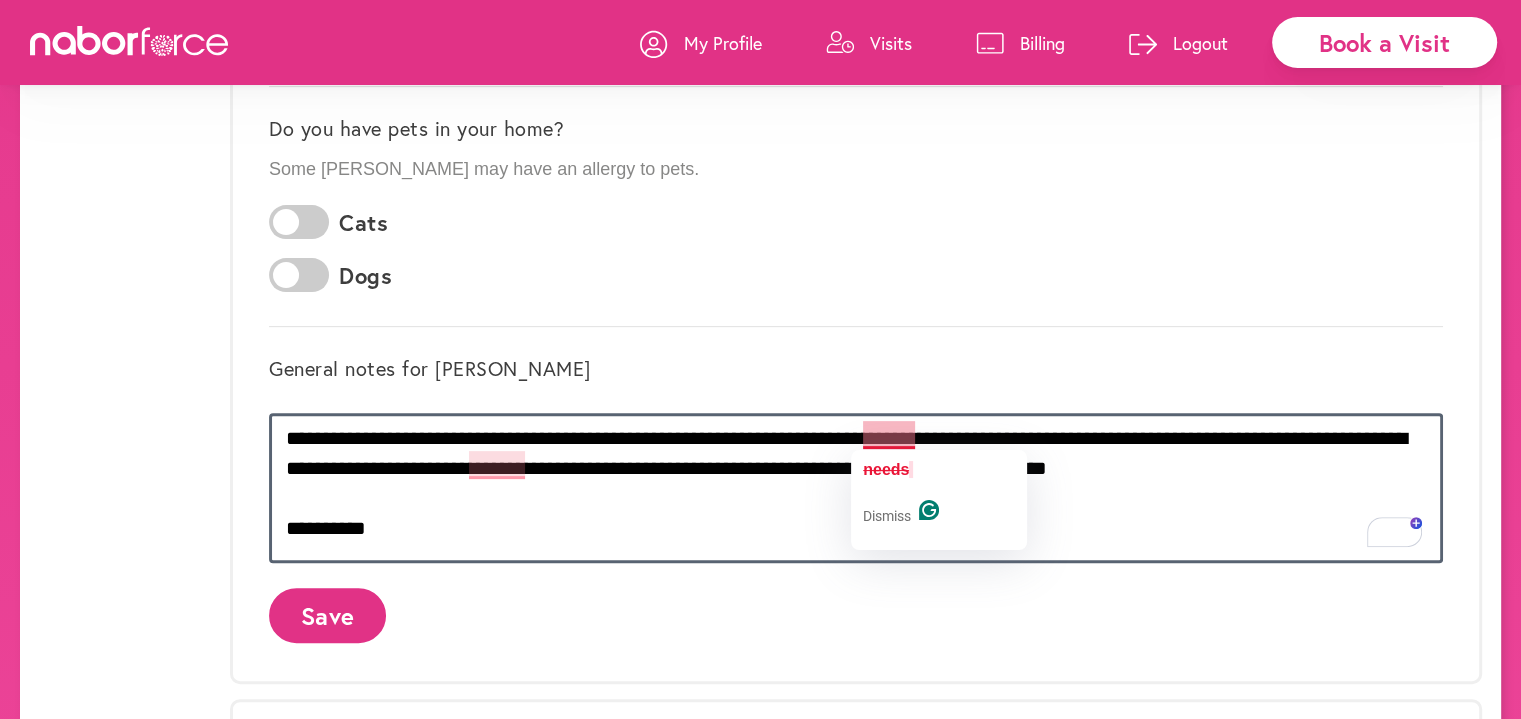 click on "**********" at bounding box center (856, 488) 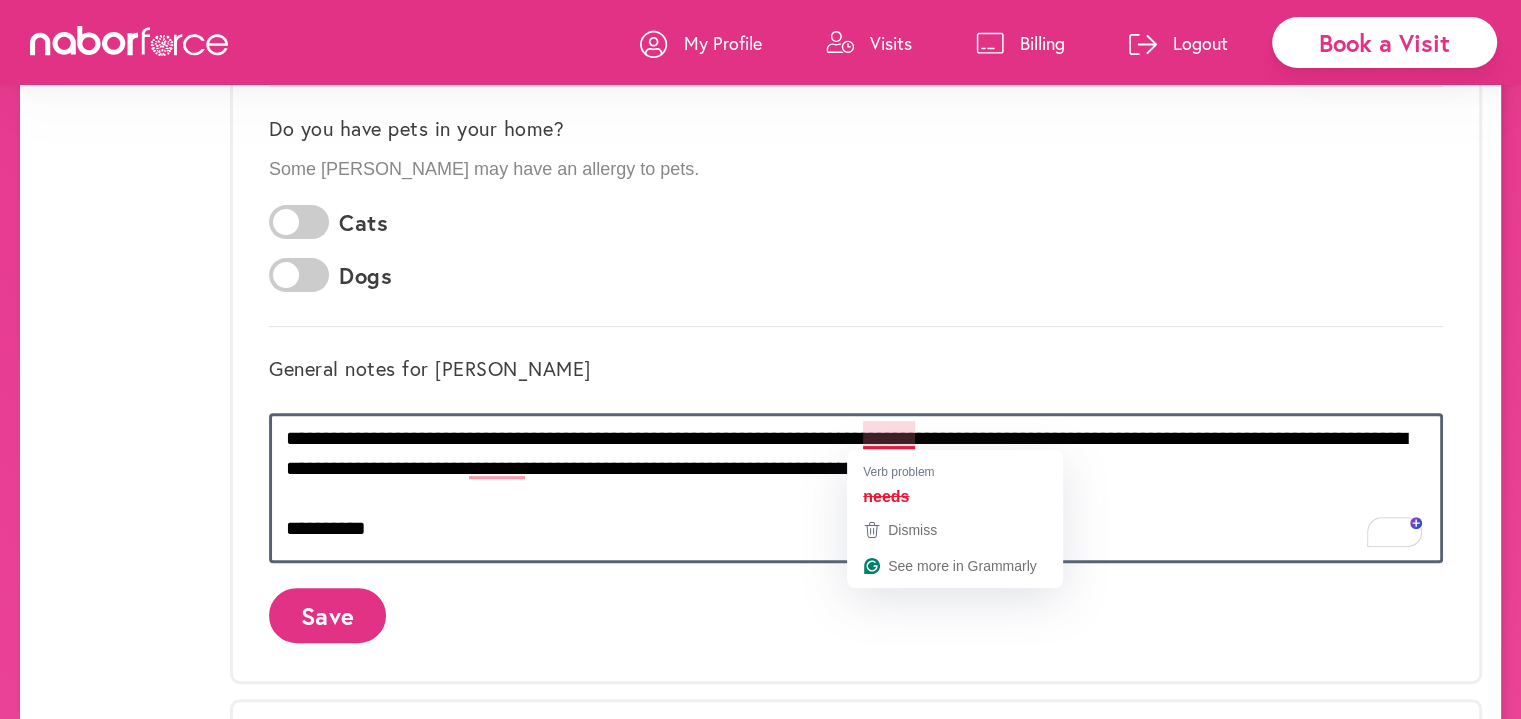 click on "**********" at bounding box center (856, 488) 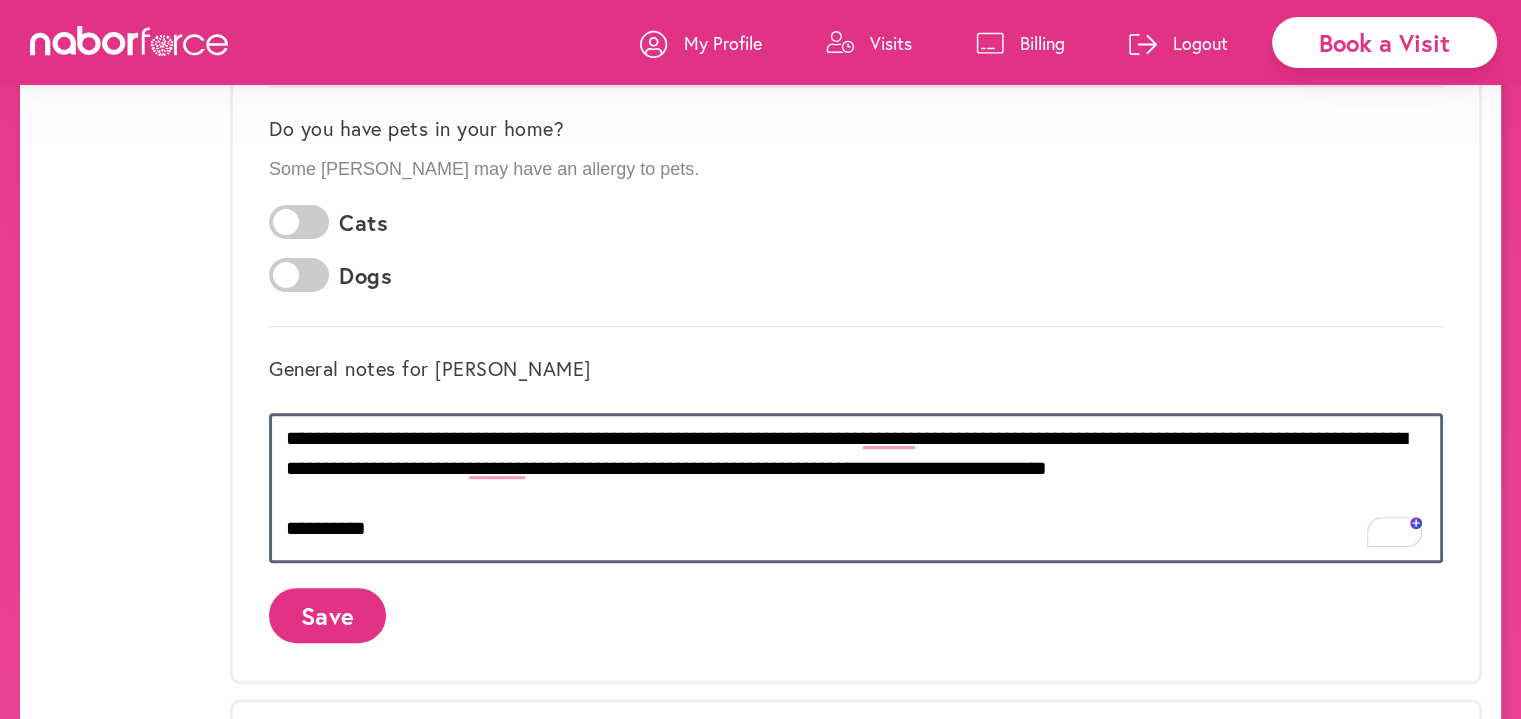 drag, startPoint x: 915, startPoint y: 436, endPoint x: 862, endPoint y: 433, distance: 53.08484 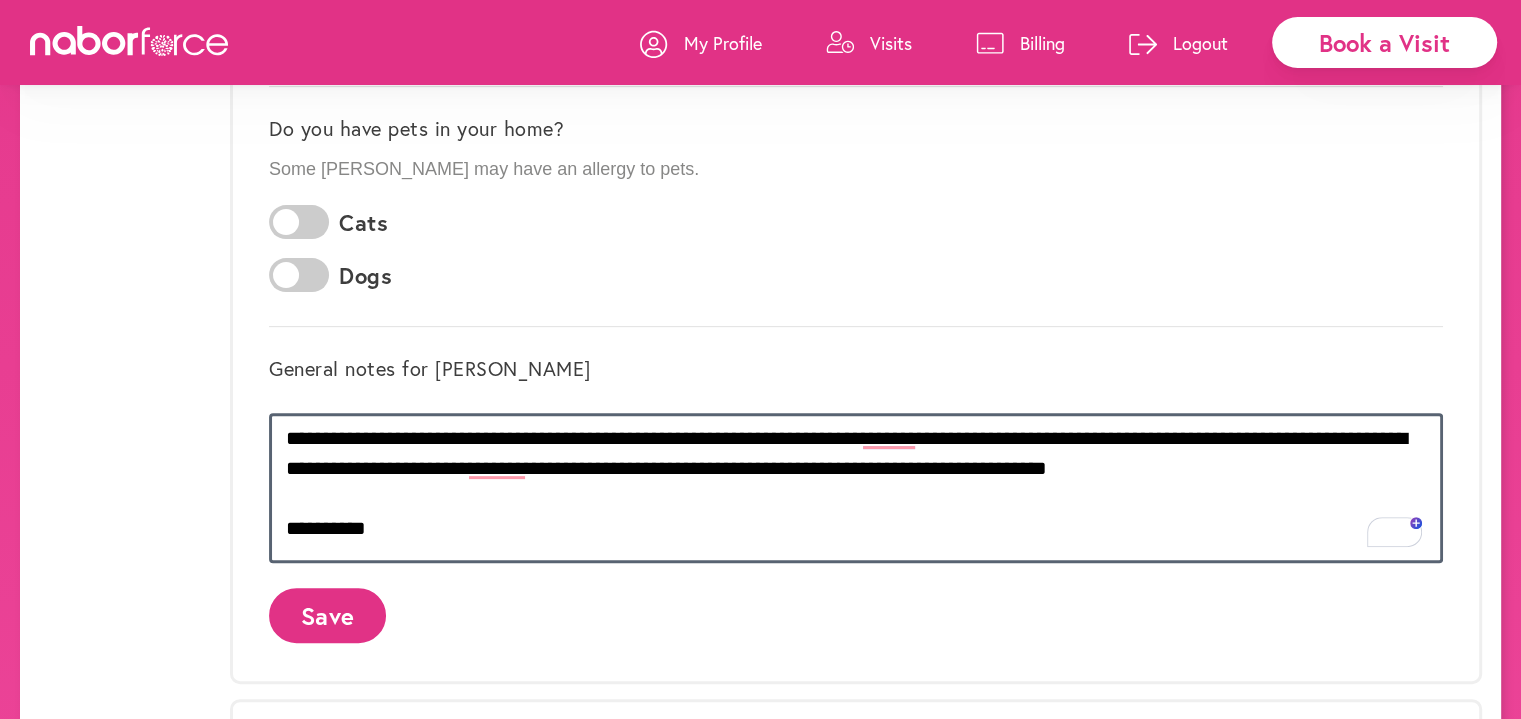 click on "**********" at bounding box center (856, 488) 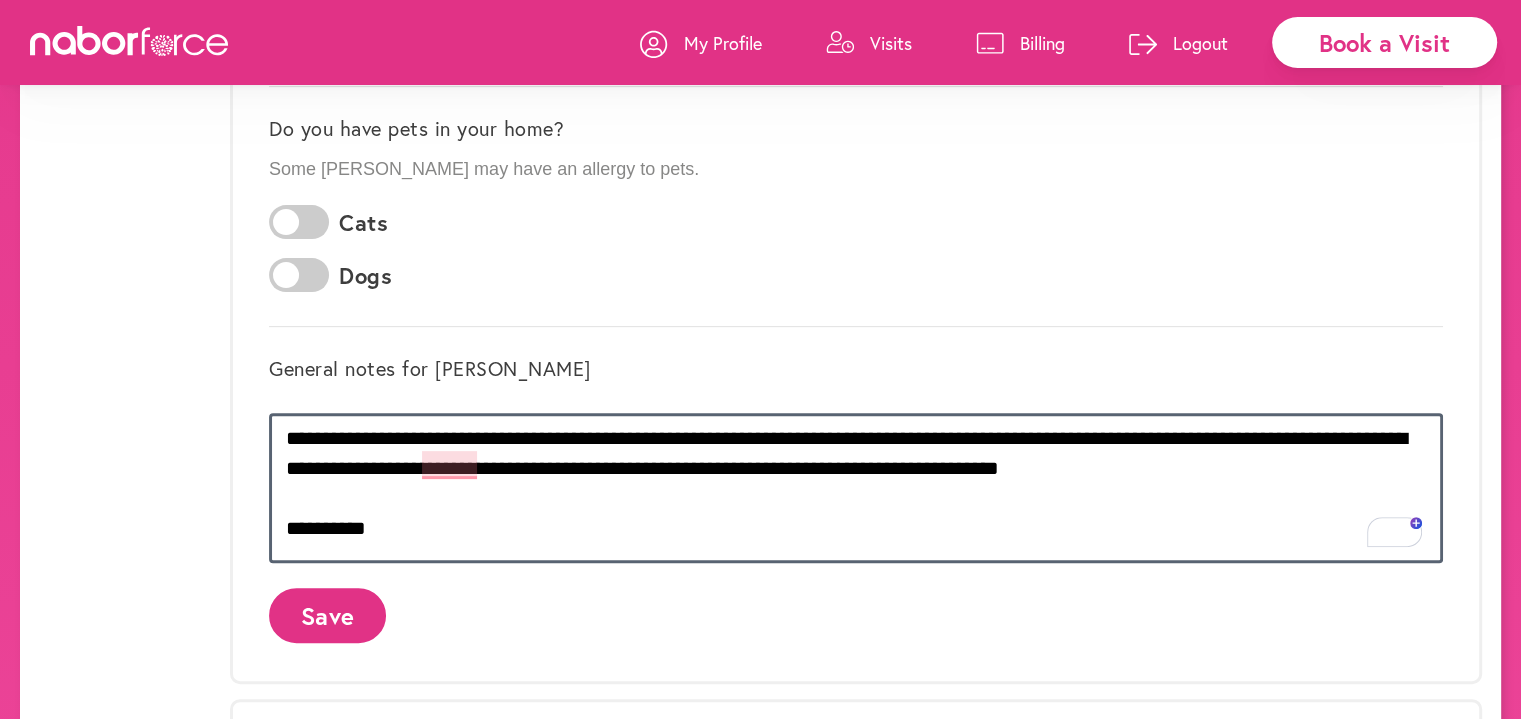 type on "**********" 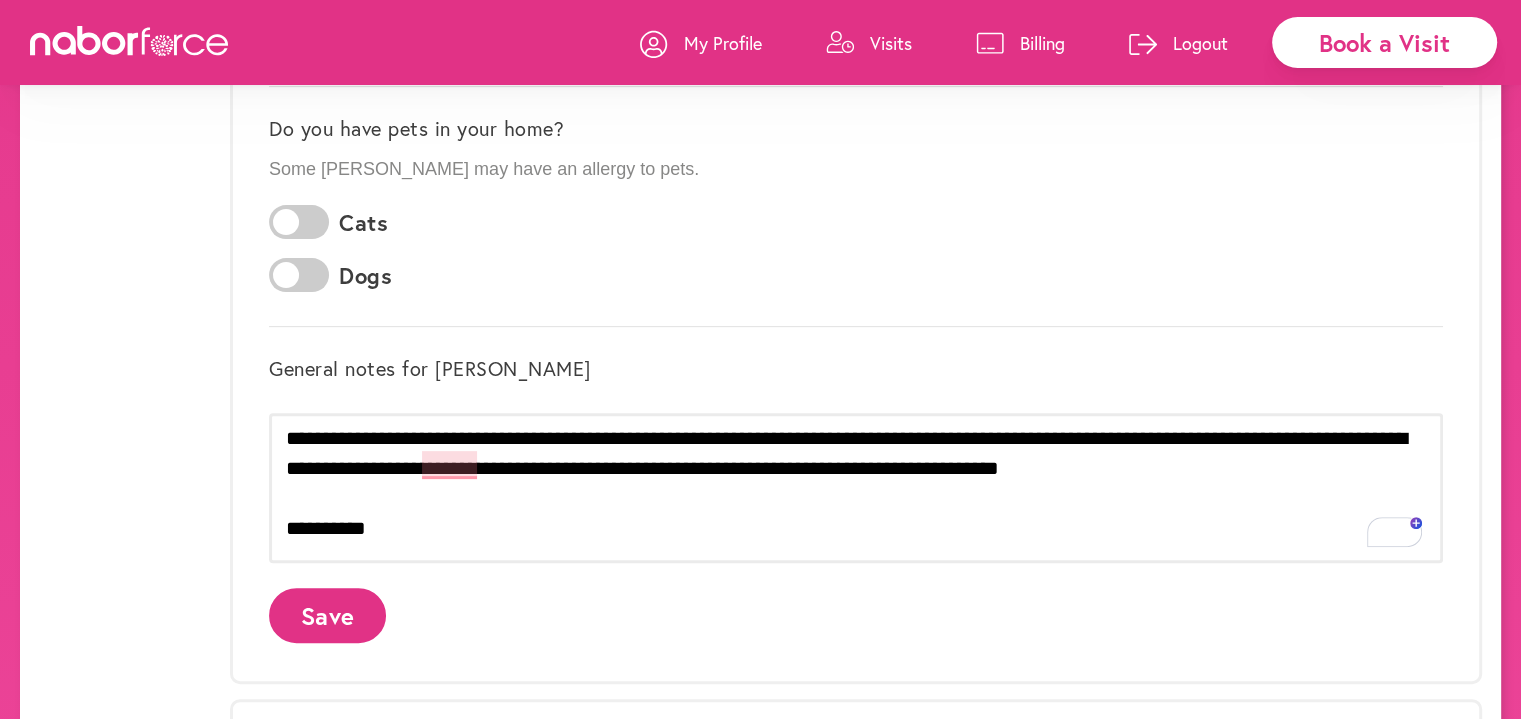 click on "Save" 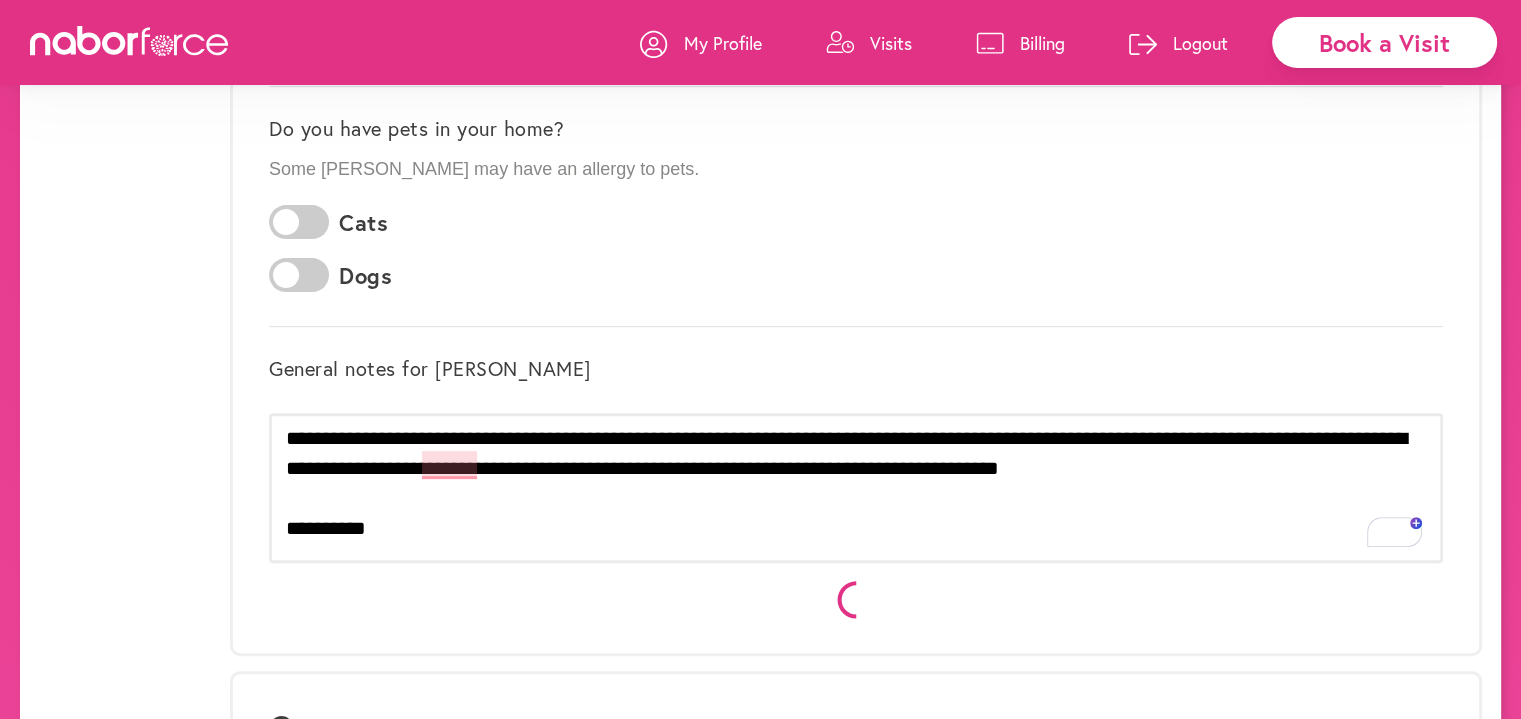 scroll, scrollTop: 0, scrollLeft: 0, axis: both 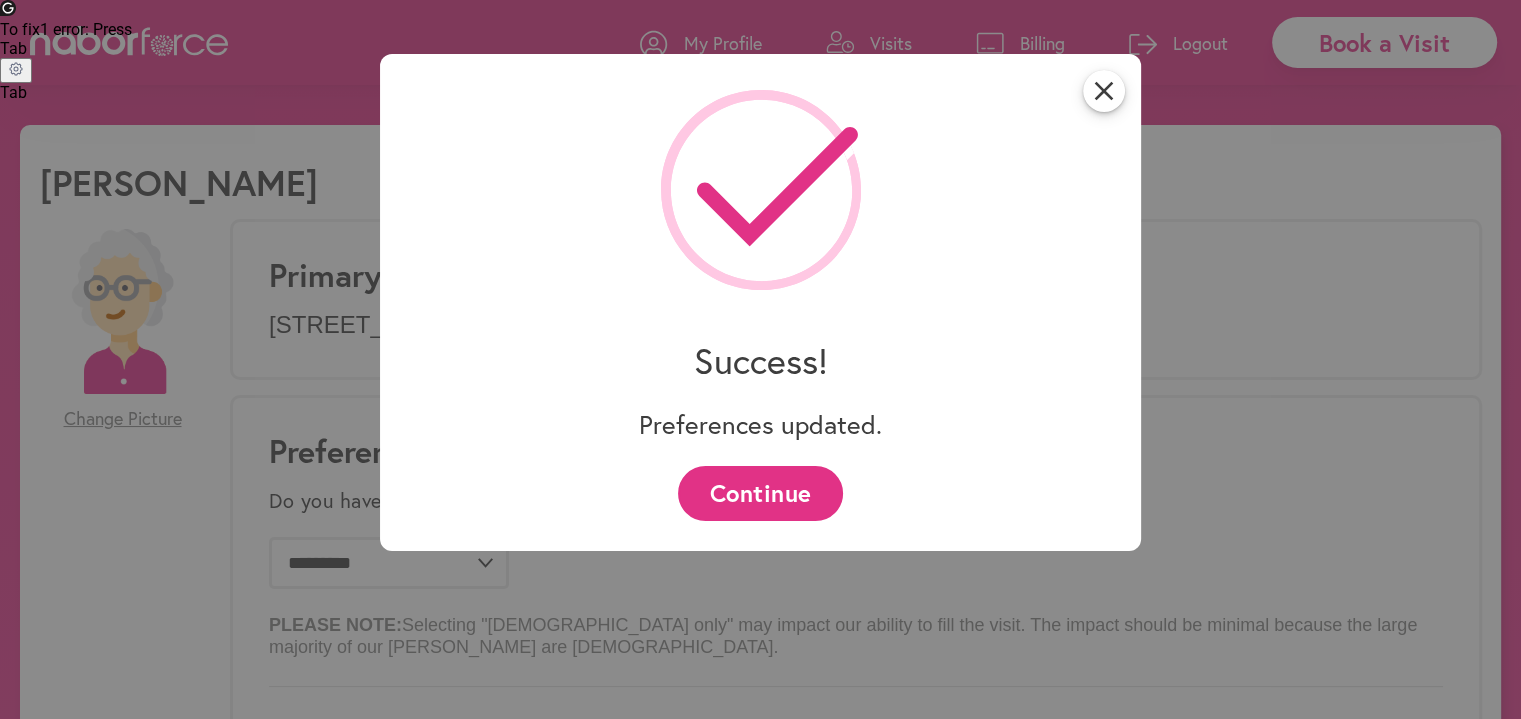 click on "Continue" at bounding box center [760, 493] 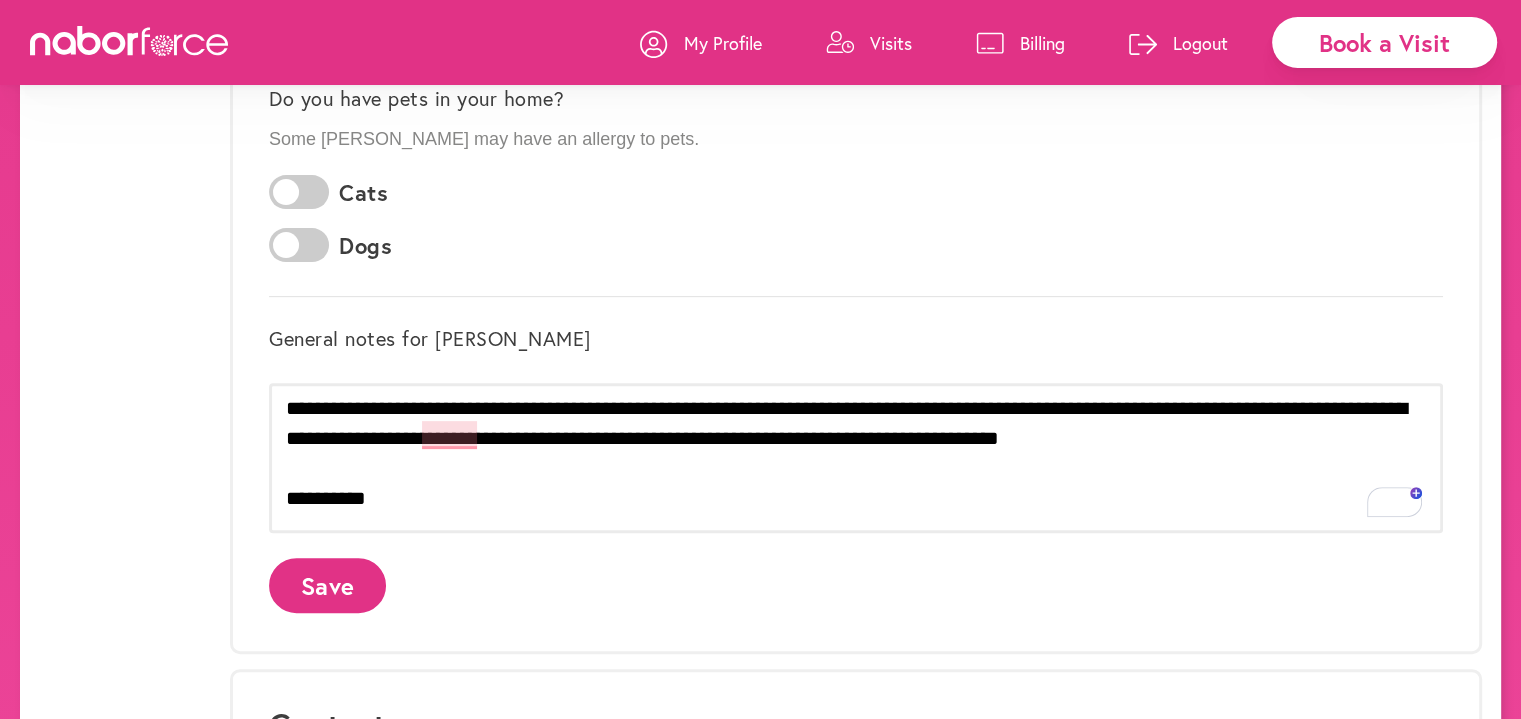 scroll, scrollTop: 600, scrollLeft: 0, axis: vertical 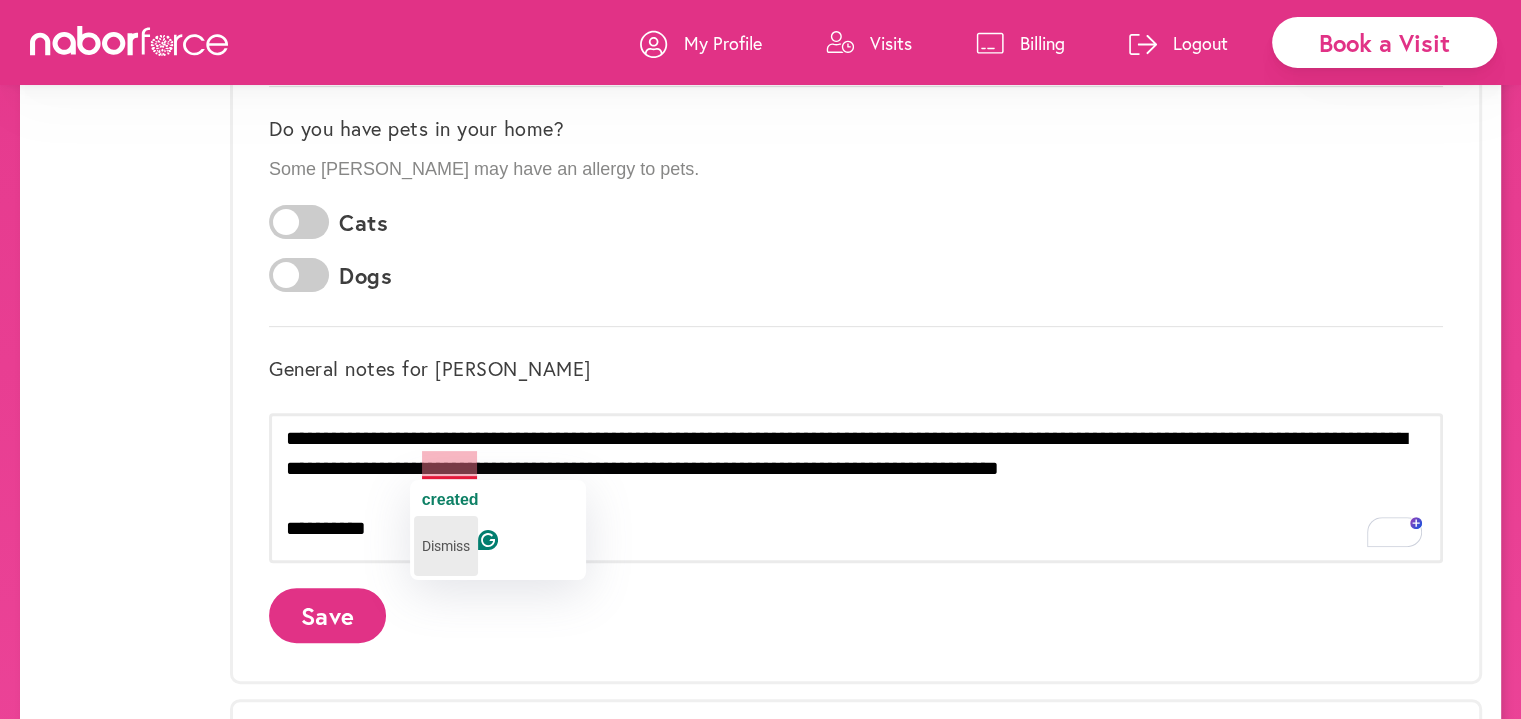 click on "Dismiss" 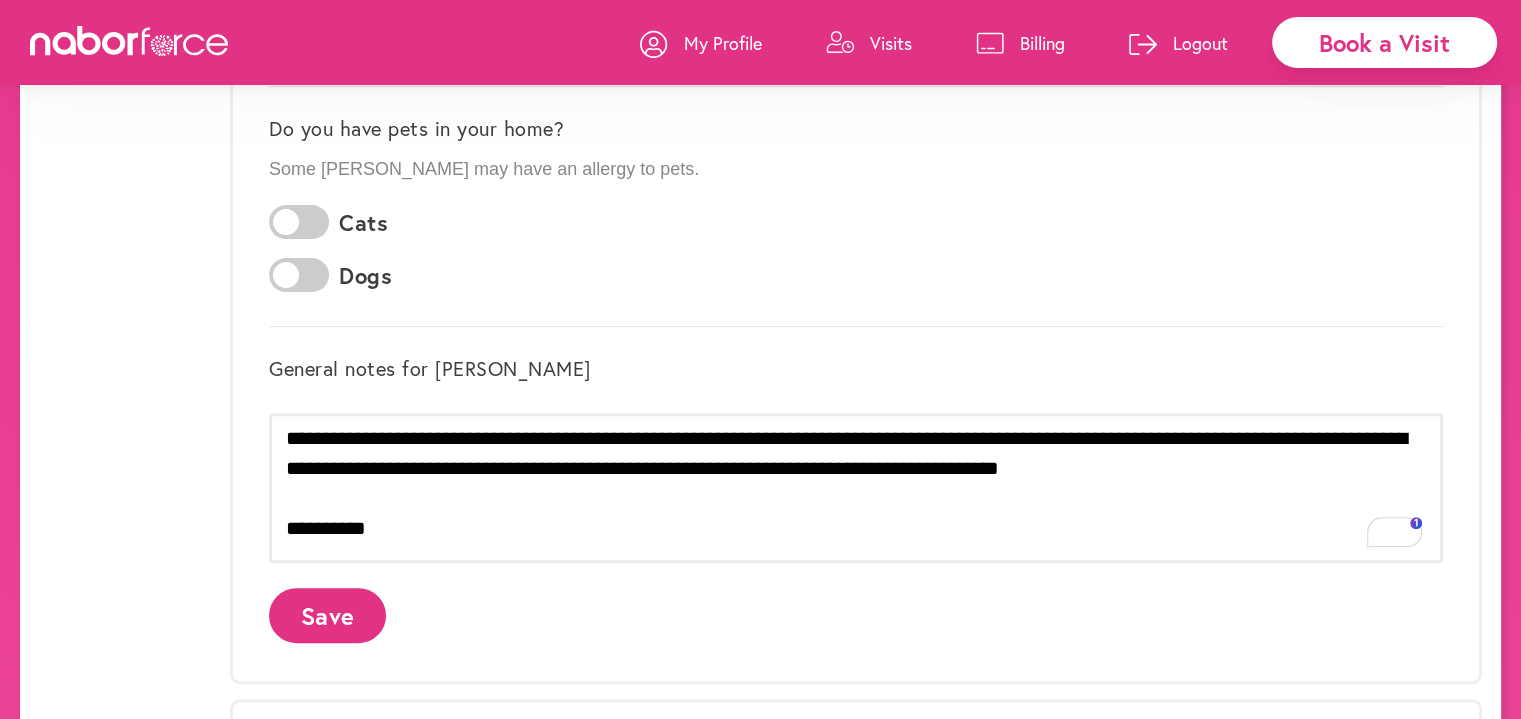 click on "Save" 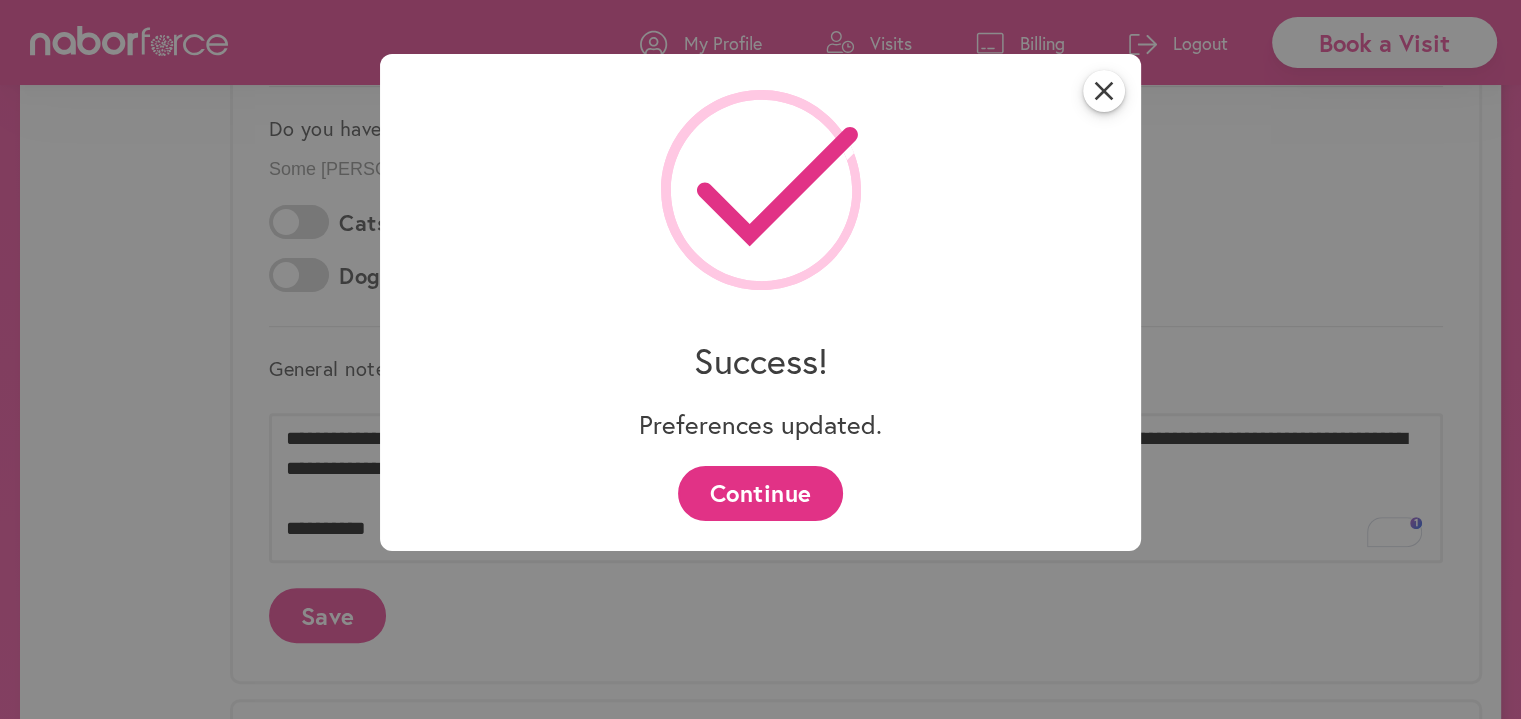 scroll, scrollTop: 0, scrollLeft: 0, axis: both 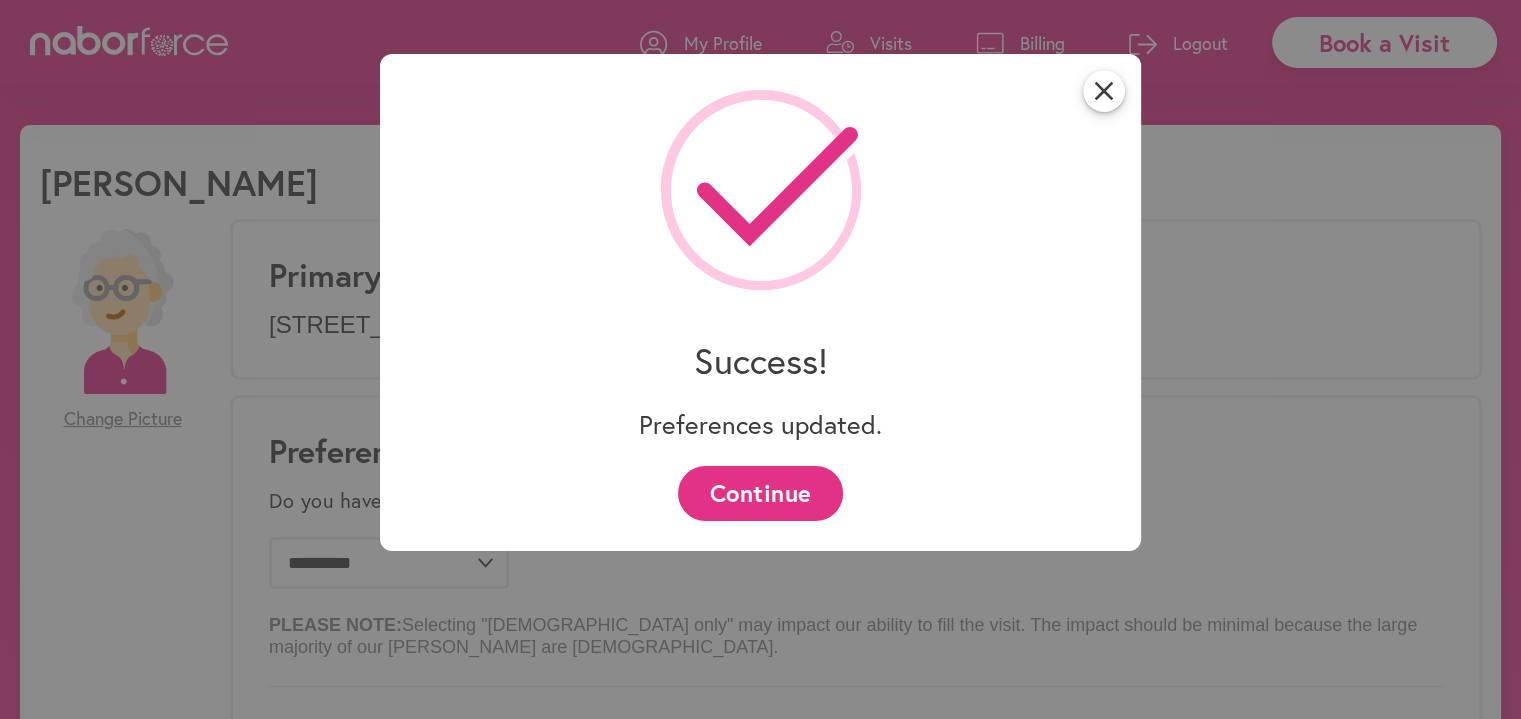 click on "Continue" at bounding box center [760, 493] 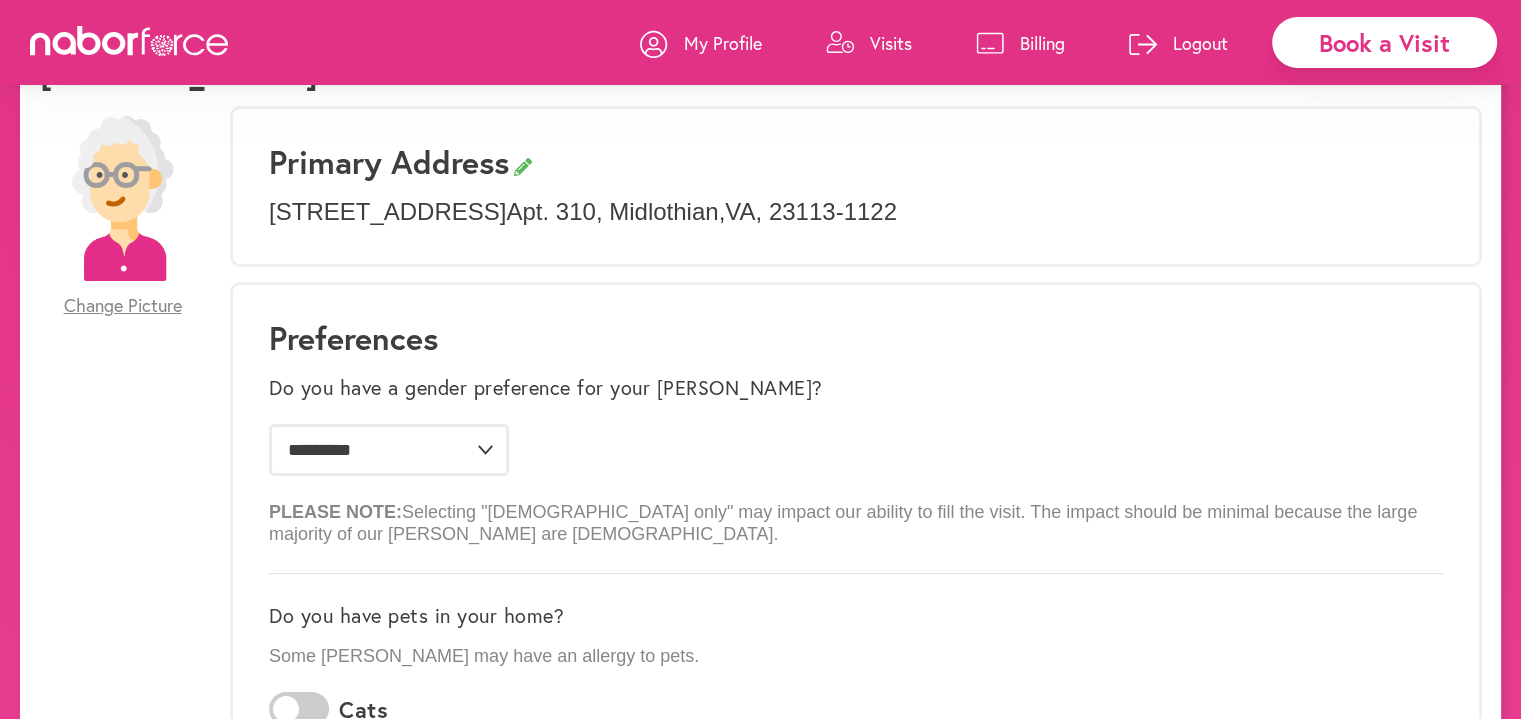 scroll, scrollTop: 100, scrollLeft: 0, axis: vertical 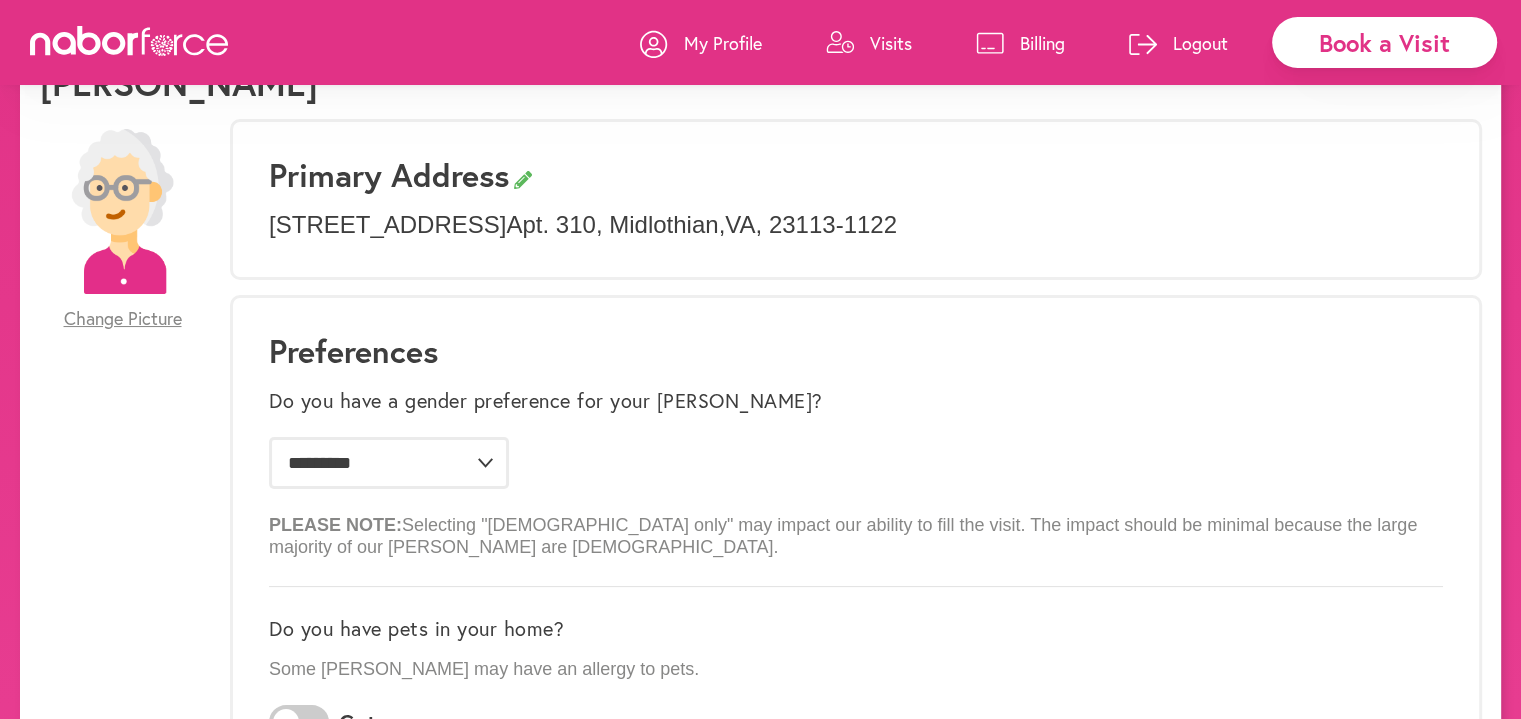 click on "Book a Visit" at bounding box center (1384, 42) 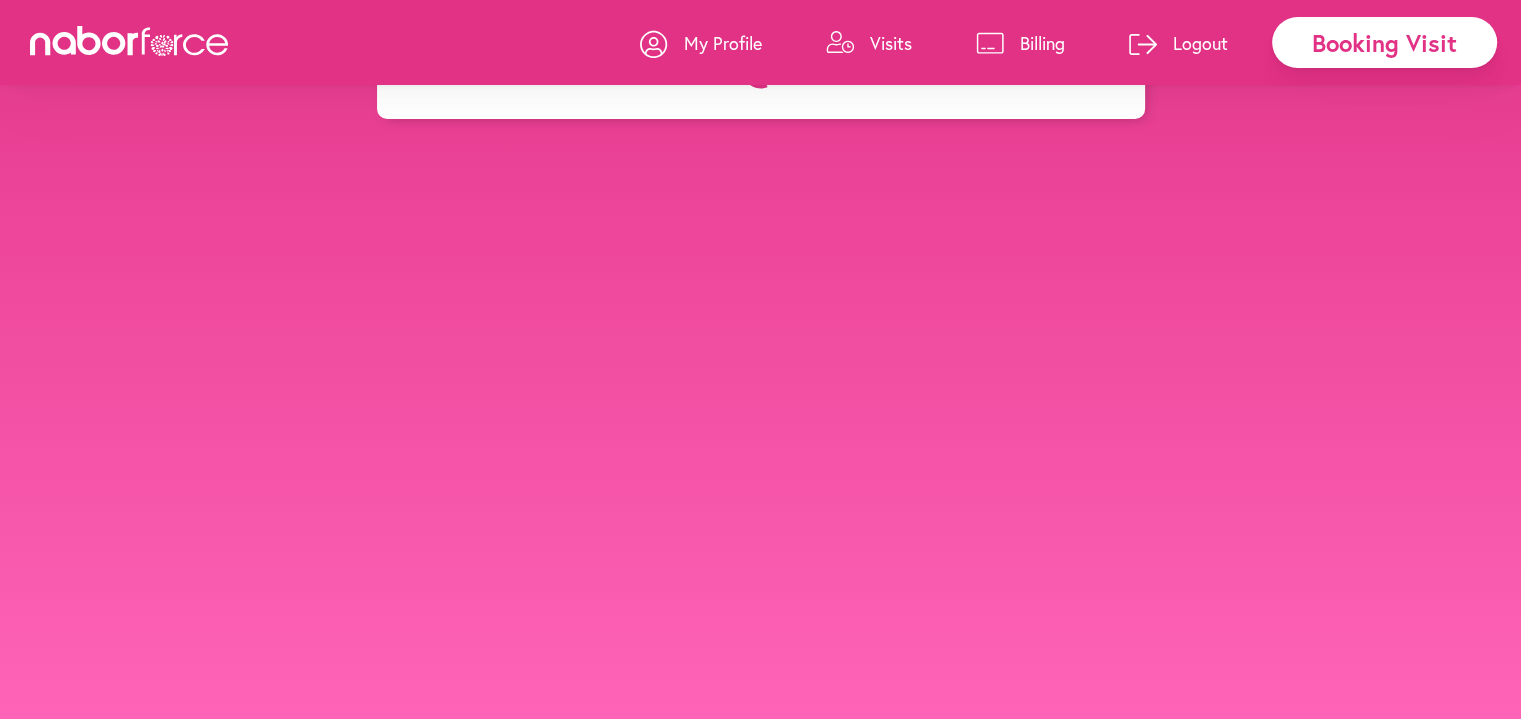 scroll, scrollTop: 0, scrollLeft: 0, axis: both 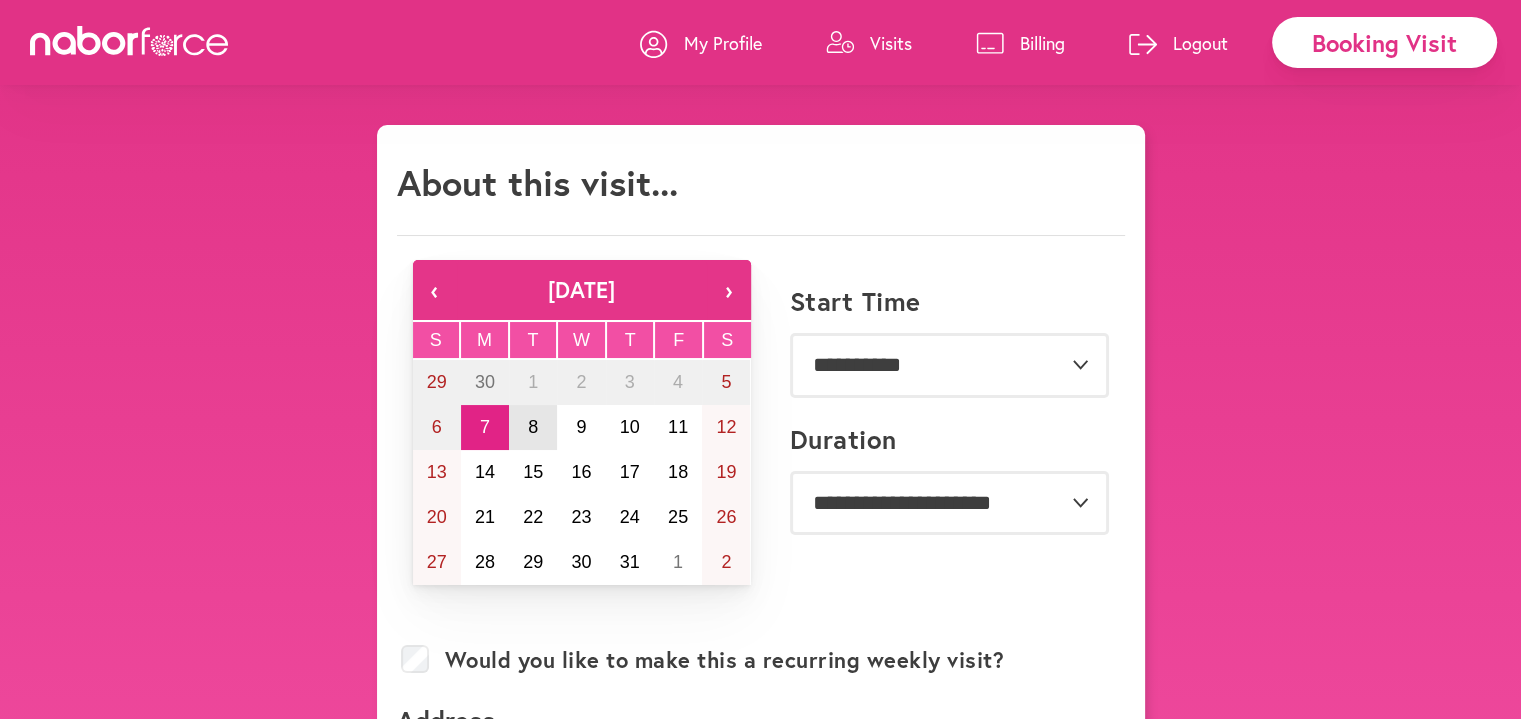 click on "8" at bounding box center (533, 427) 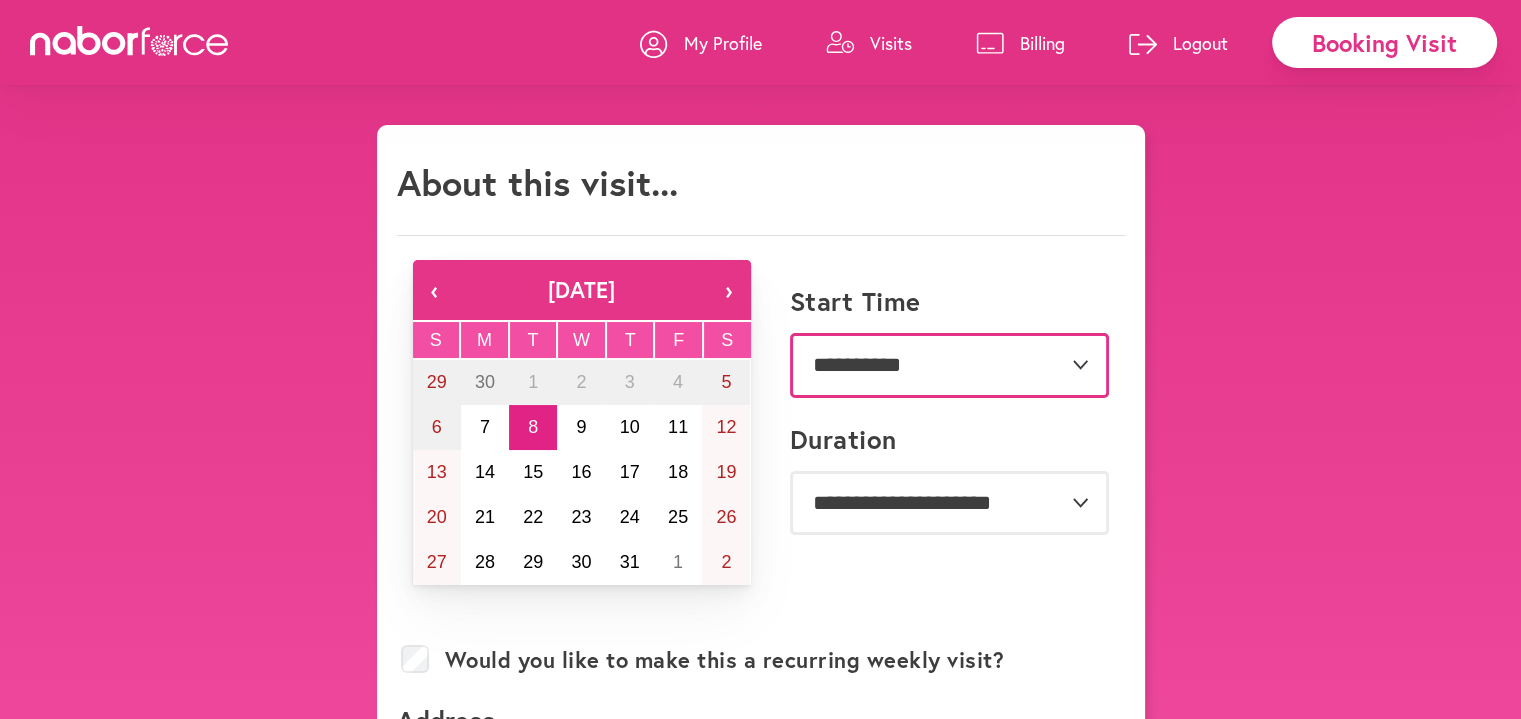 click on "**********" at bounding box center [949, 365] 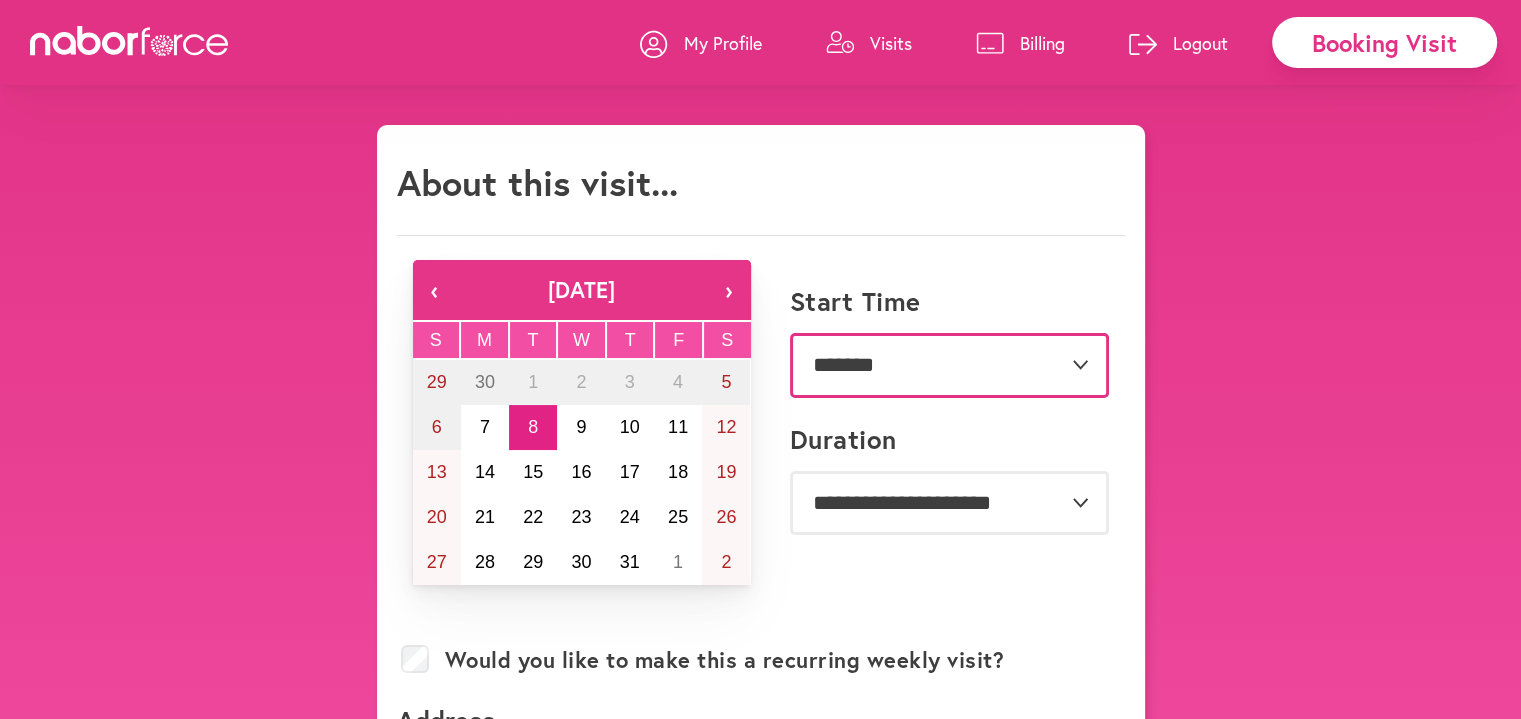 click on "**********" at bounding box center [949, 365] 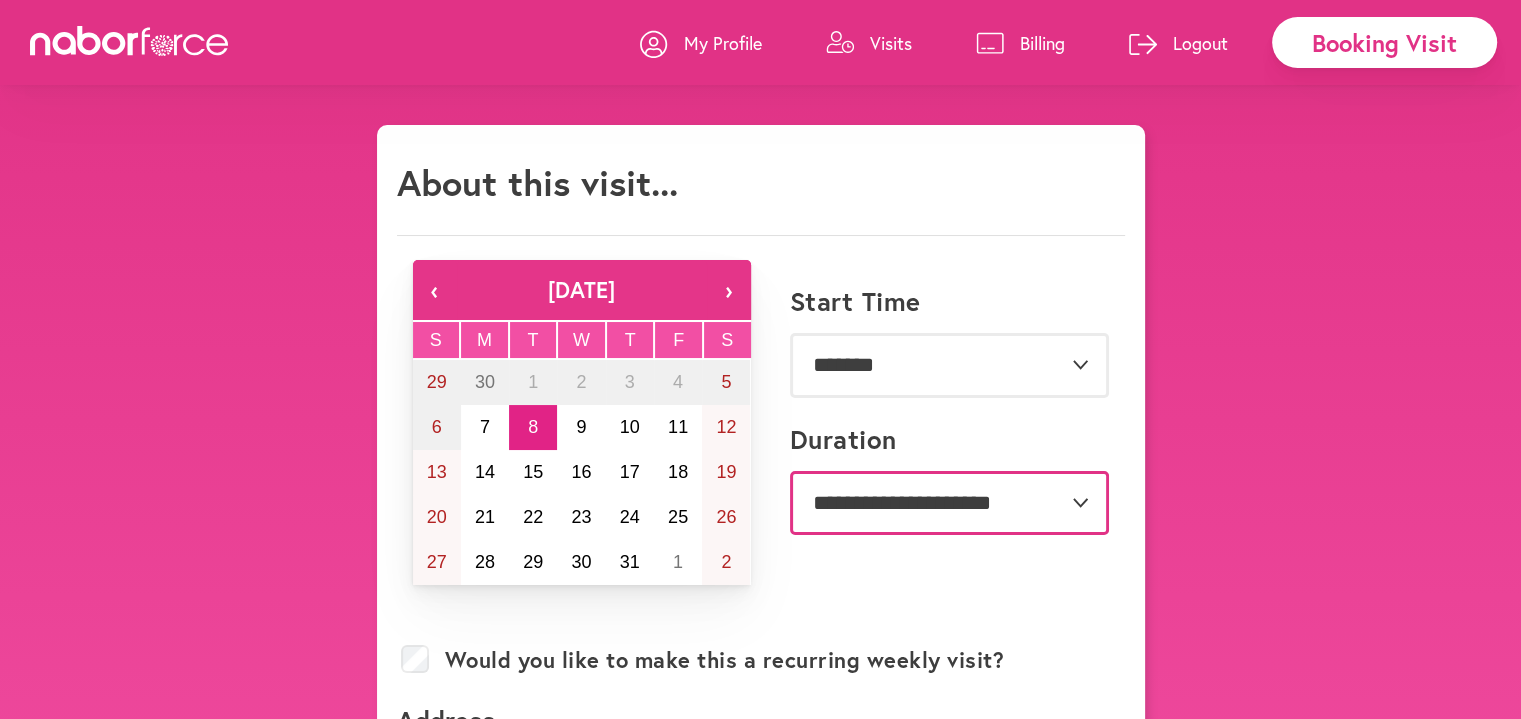 click on "**********" at bounding box center (949, 503) 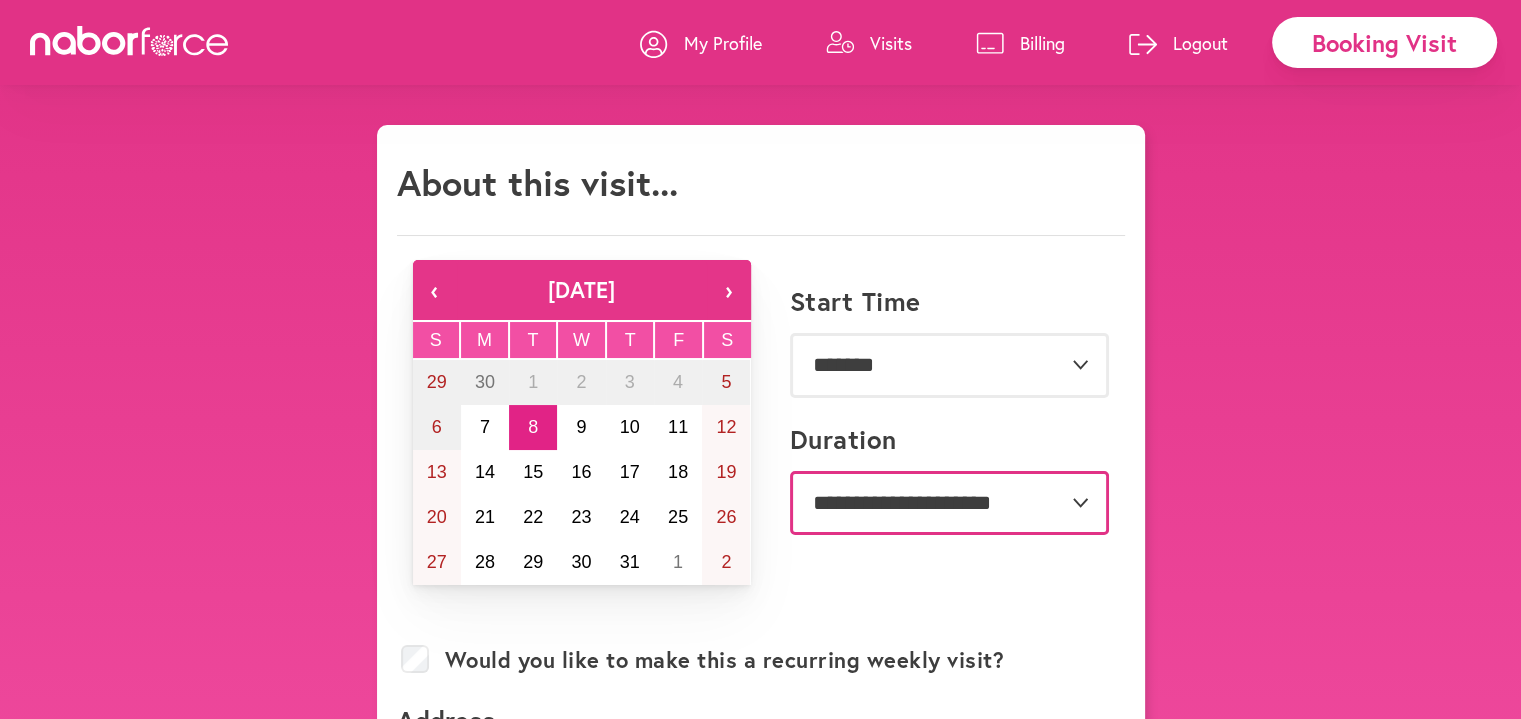 select on "***" 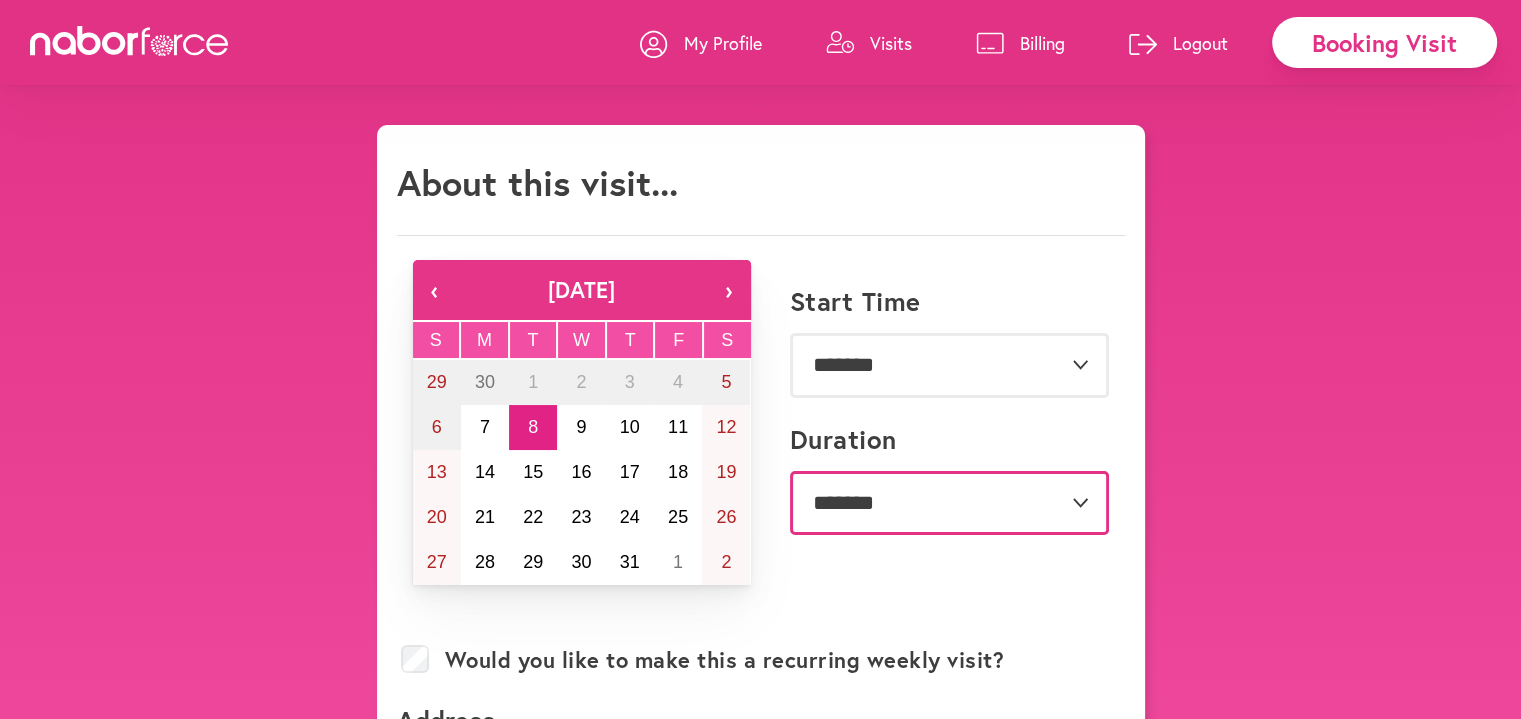 click on "**********" at bounding box center (949, 503) 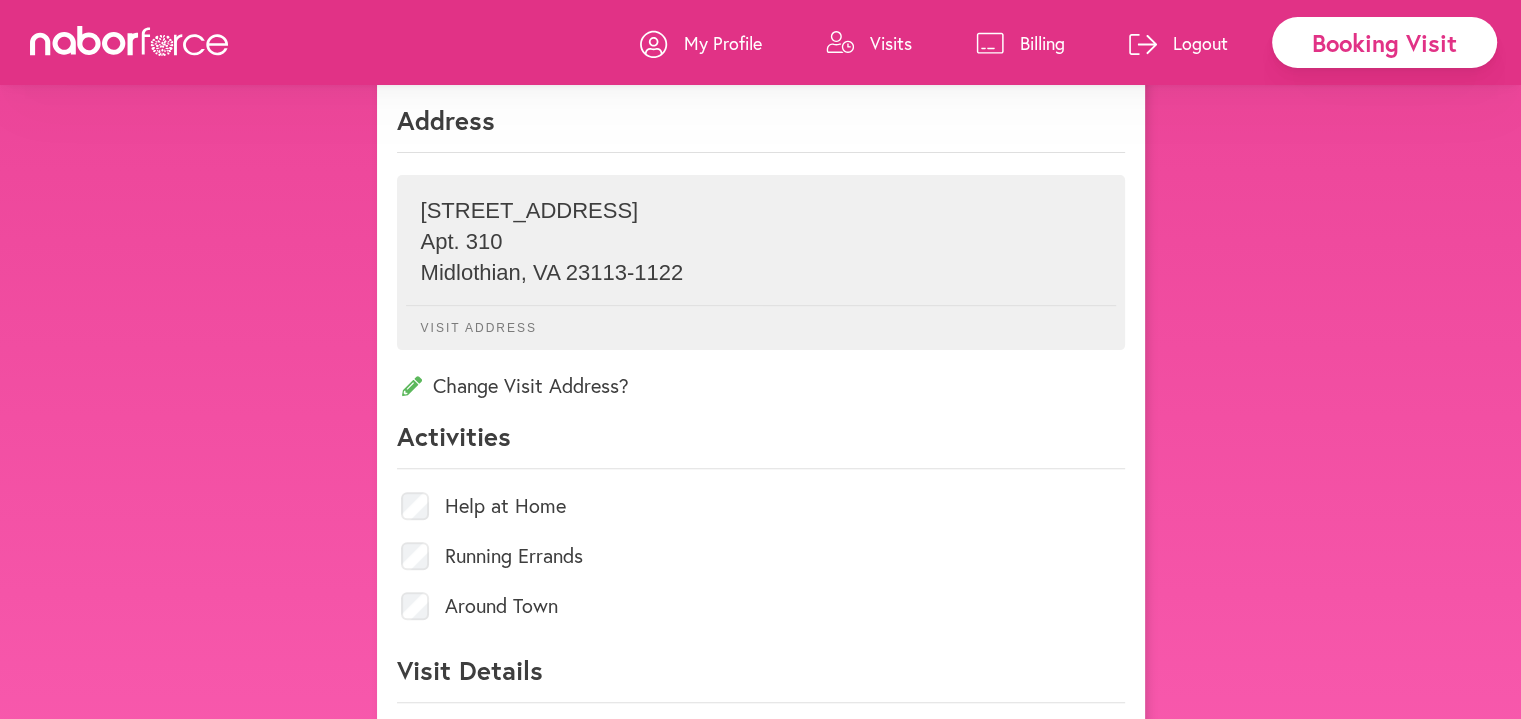 scroll, scrollTop: 800, scrollLeft: 0, axis: vertical 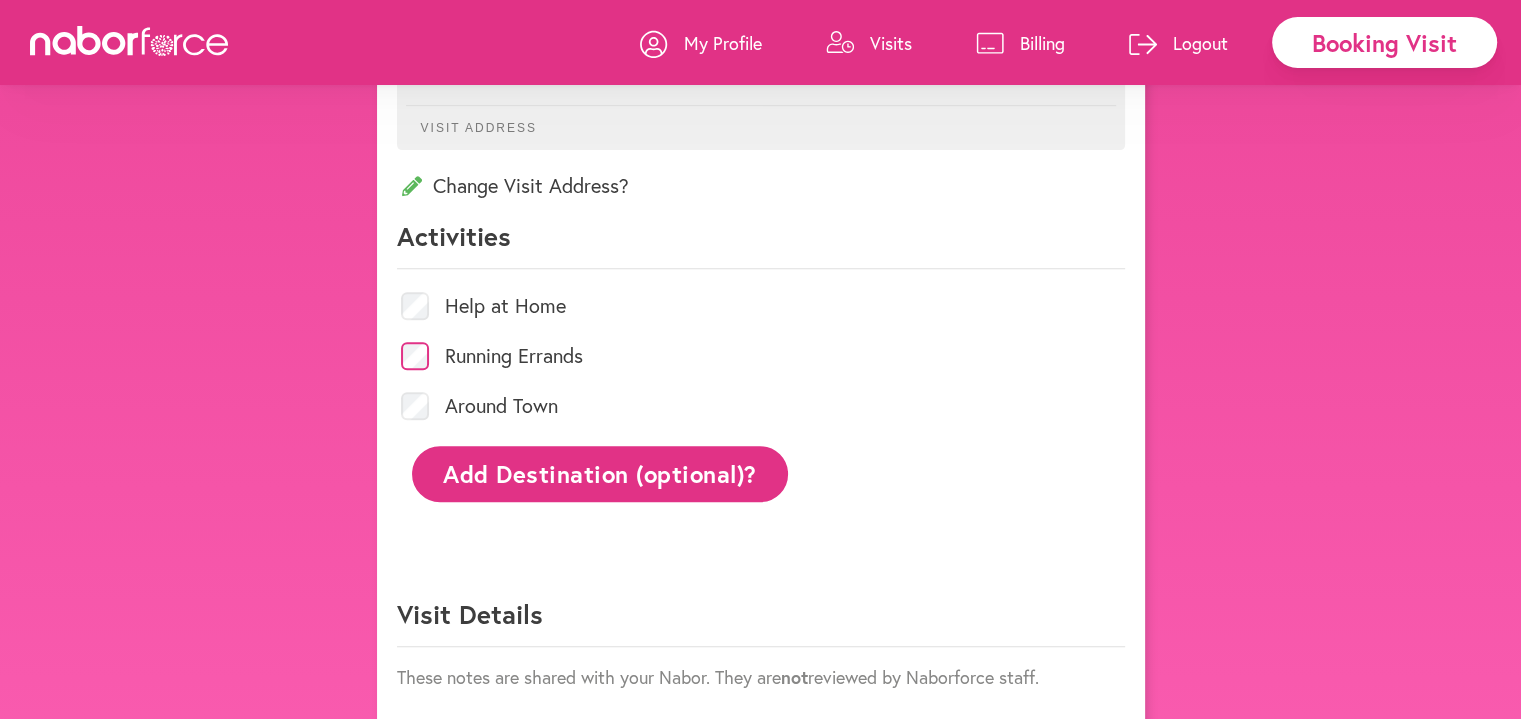 click on "Add Destination (optional)?" 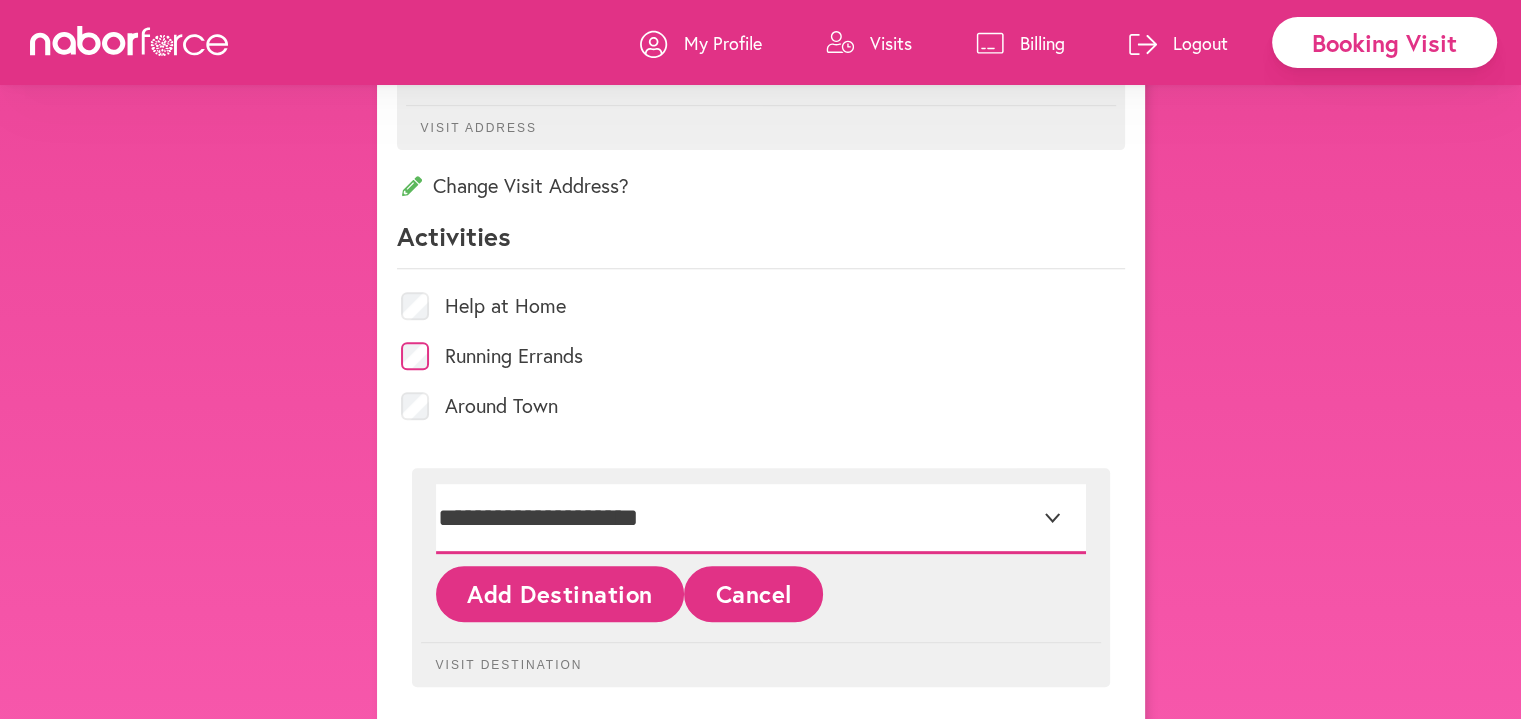click on "**********" at bounding box center [761, 519] 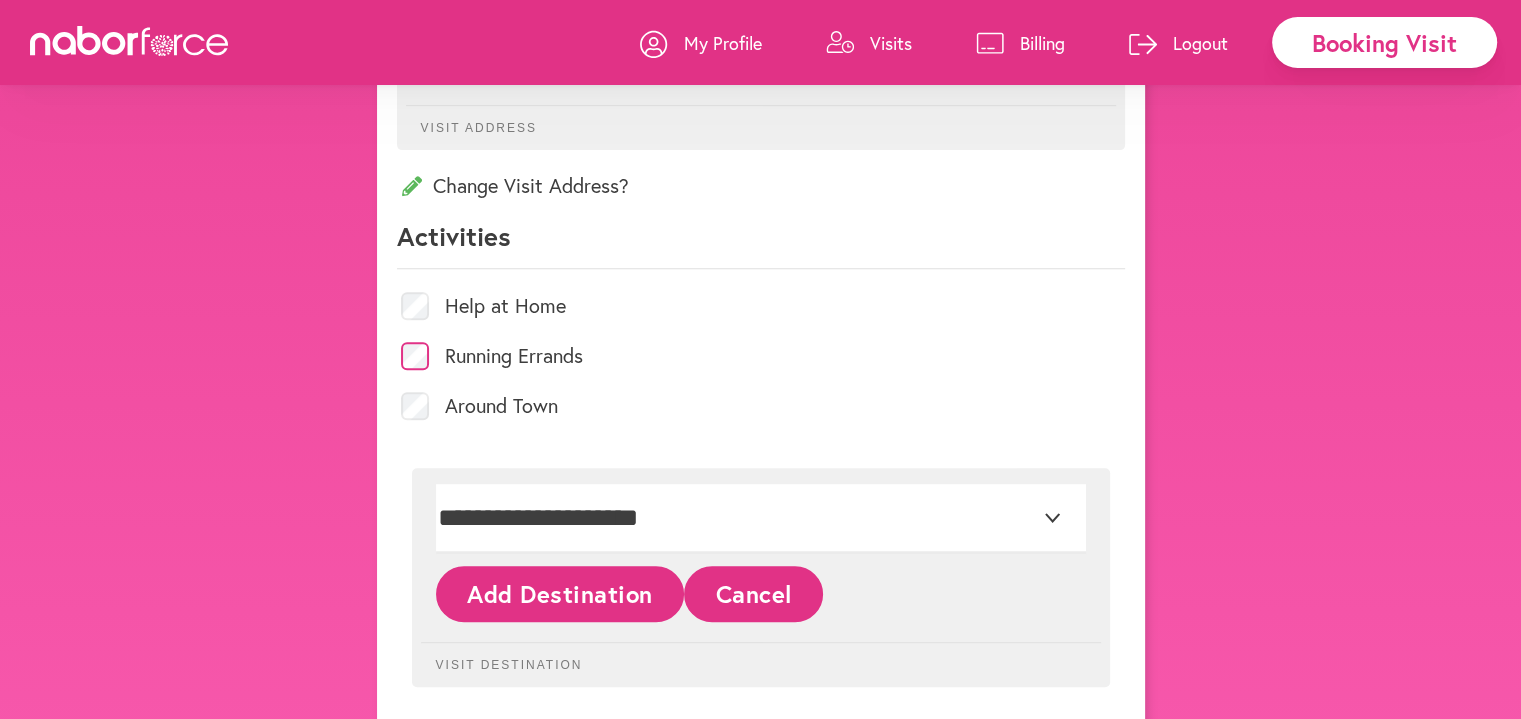click on "Add Destination" 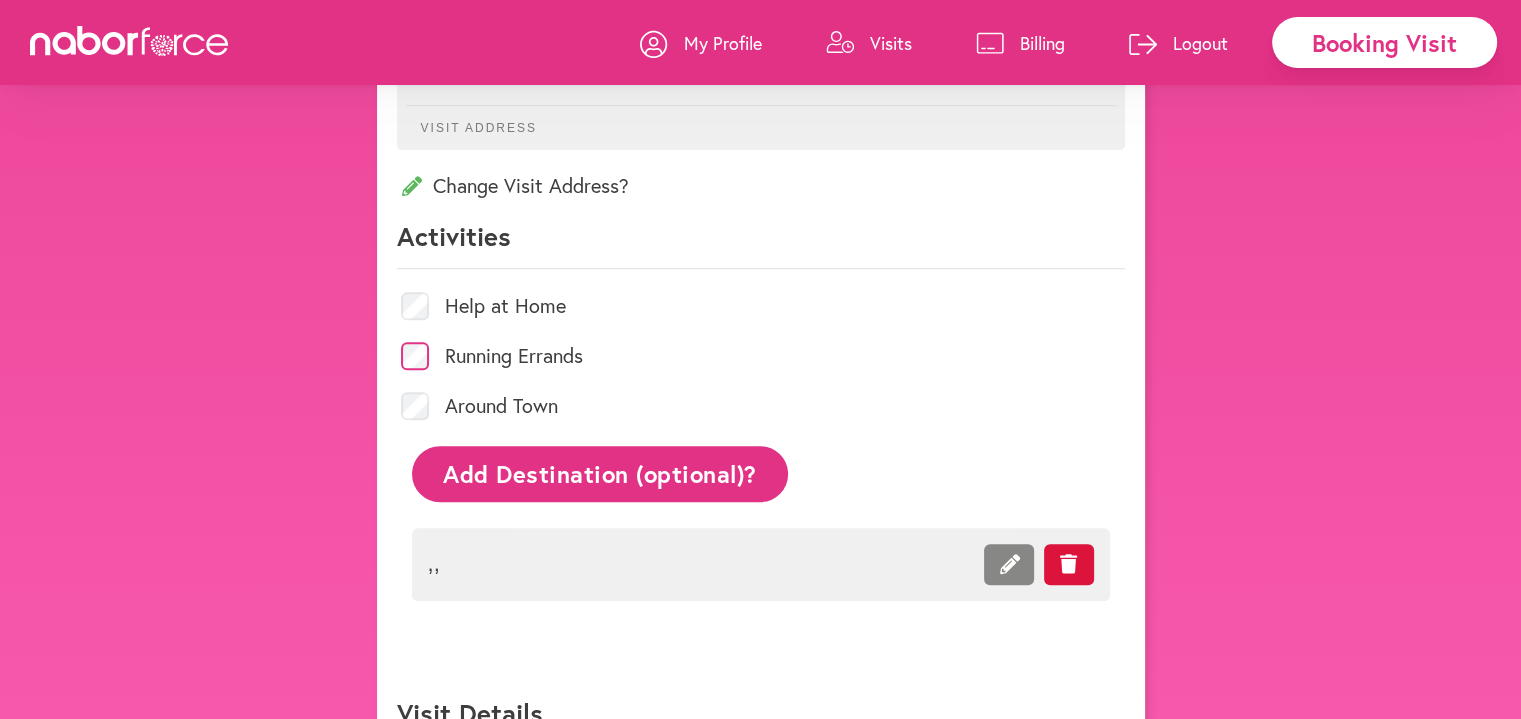 click on ",  ," 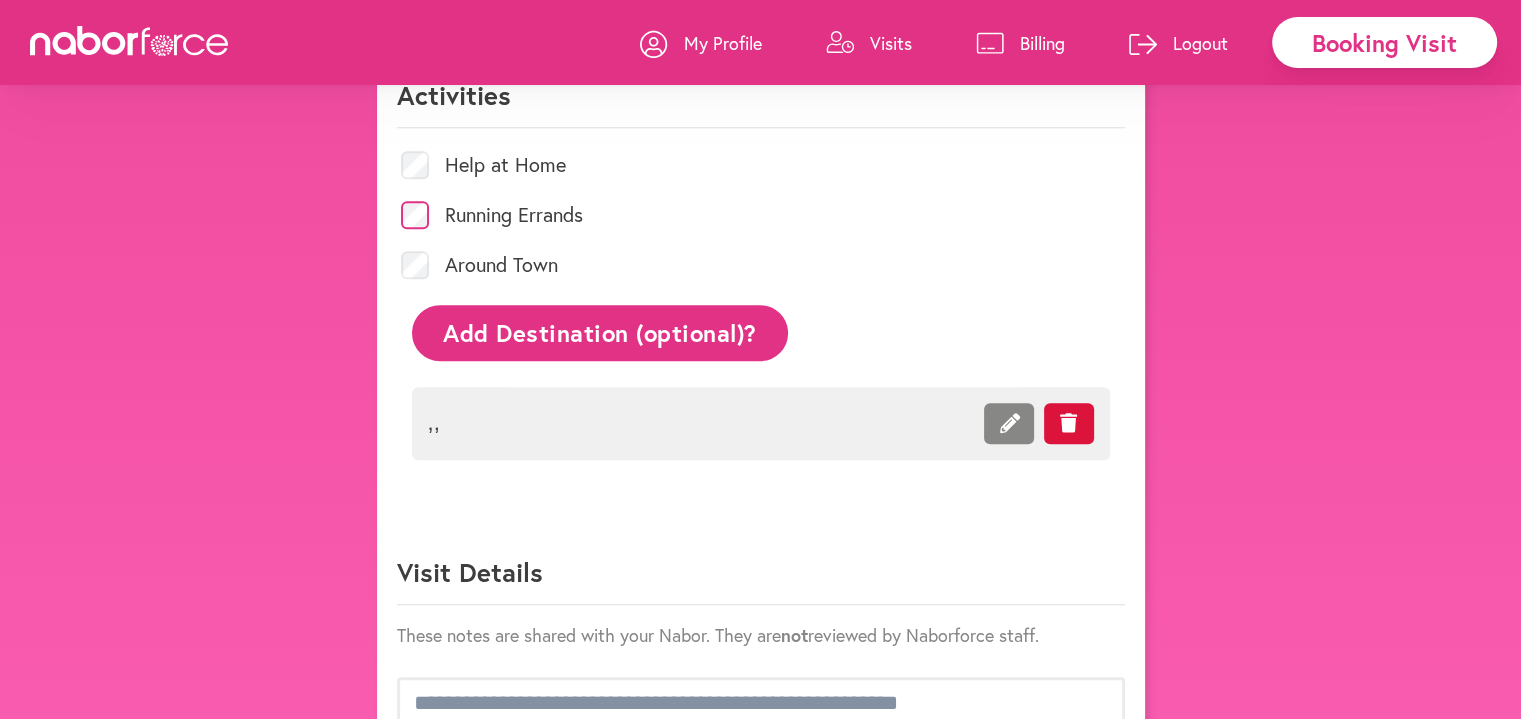 scroll, scrollTop: 1000, scrollLeft: 0, axis: vertical 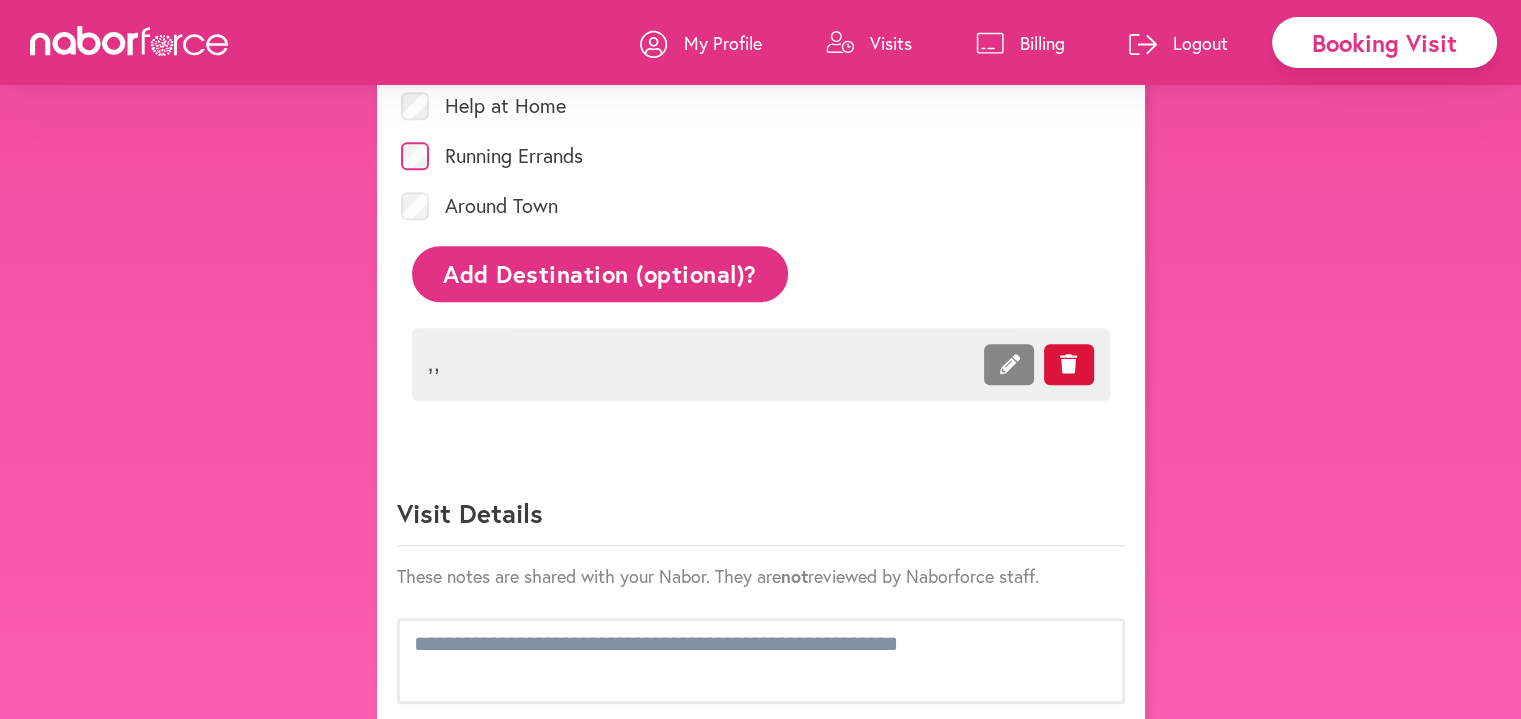 click 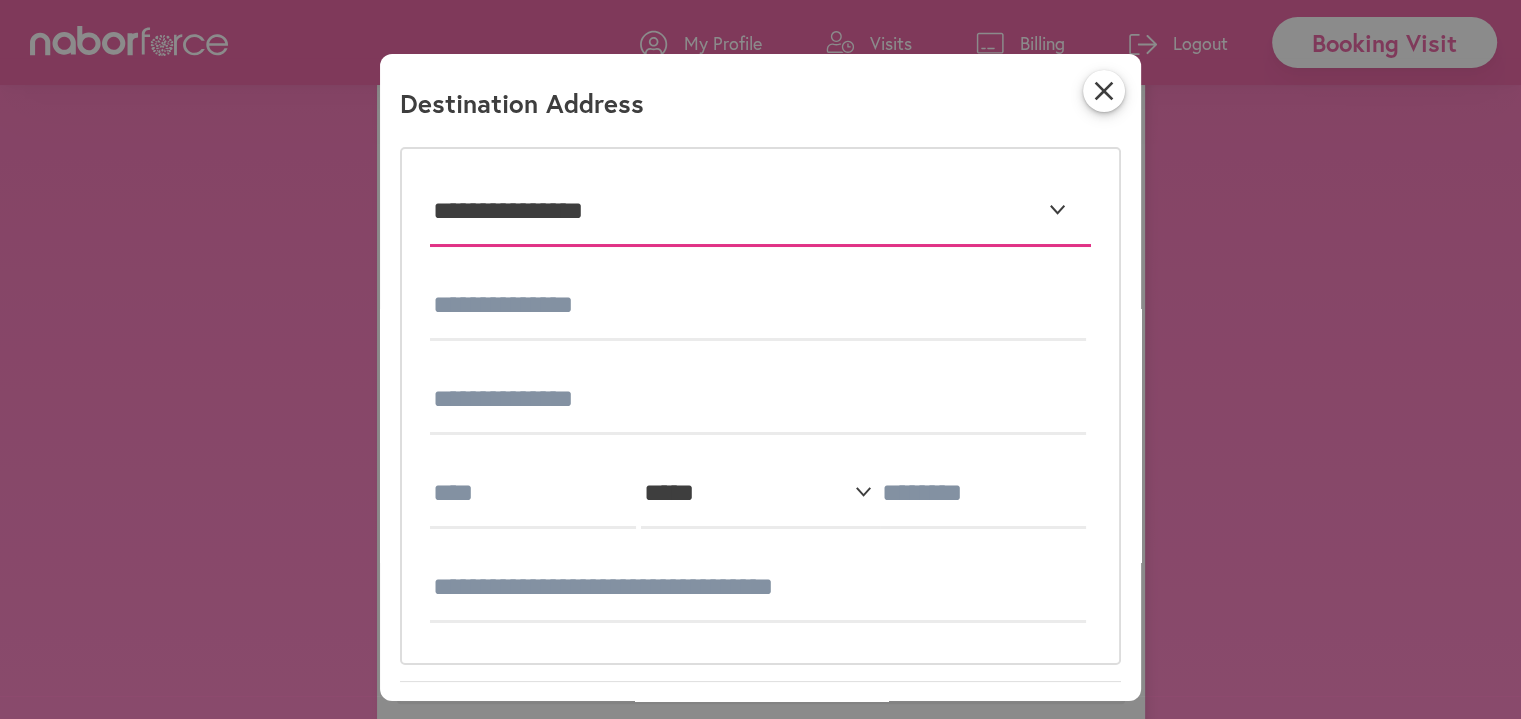click on "**********" at bounding box center (760, 212) 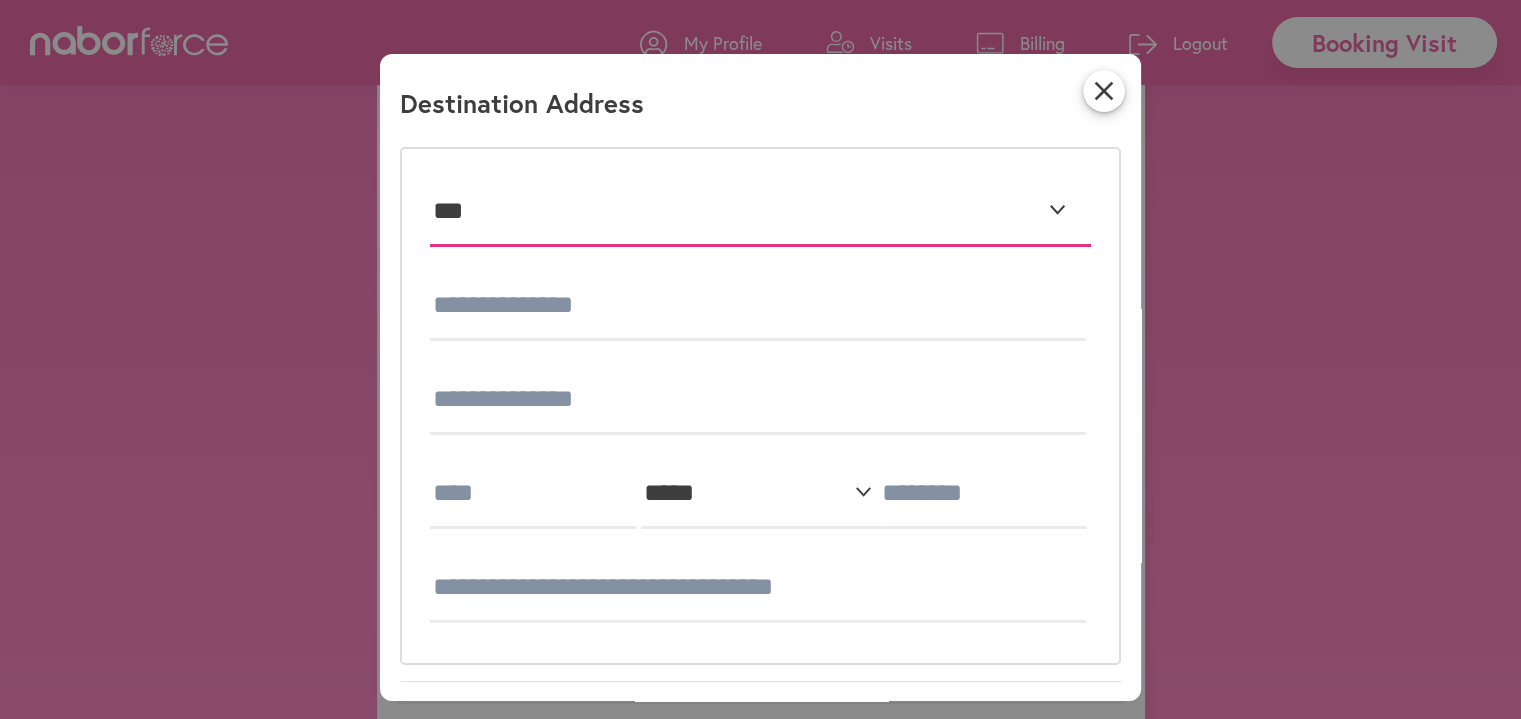 click on "**********" at bounding box center [760, 212] 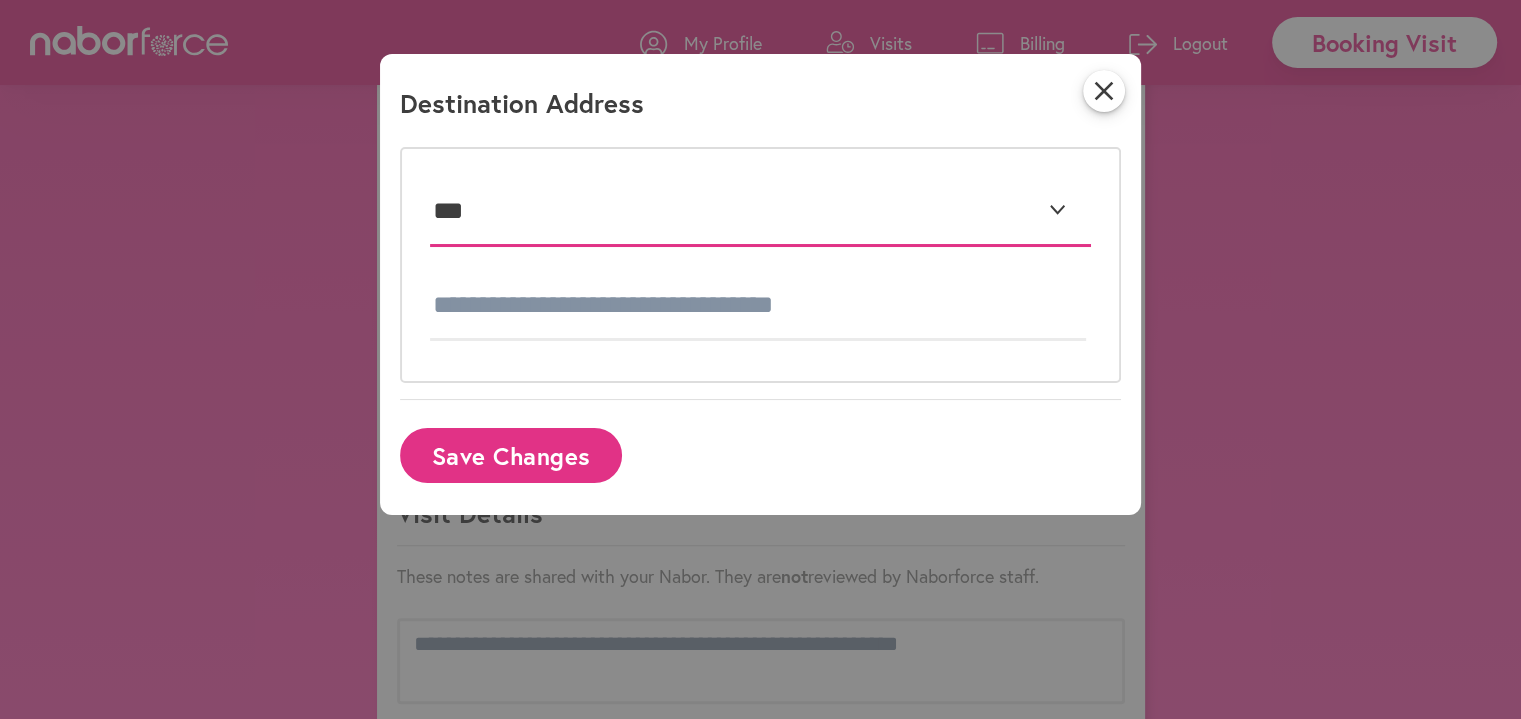 click on "**********" at bounding box center (760, 212) 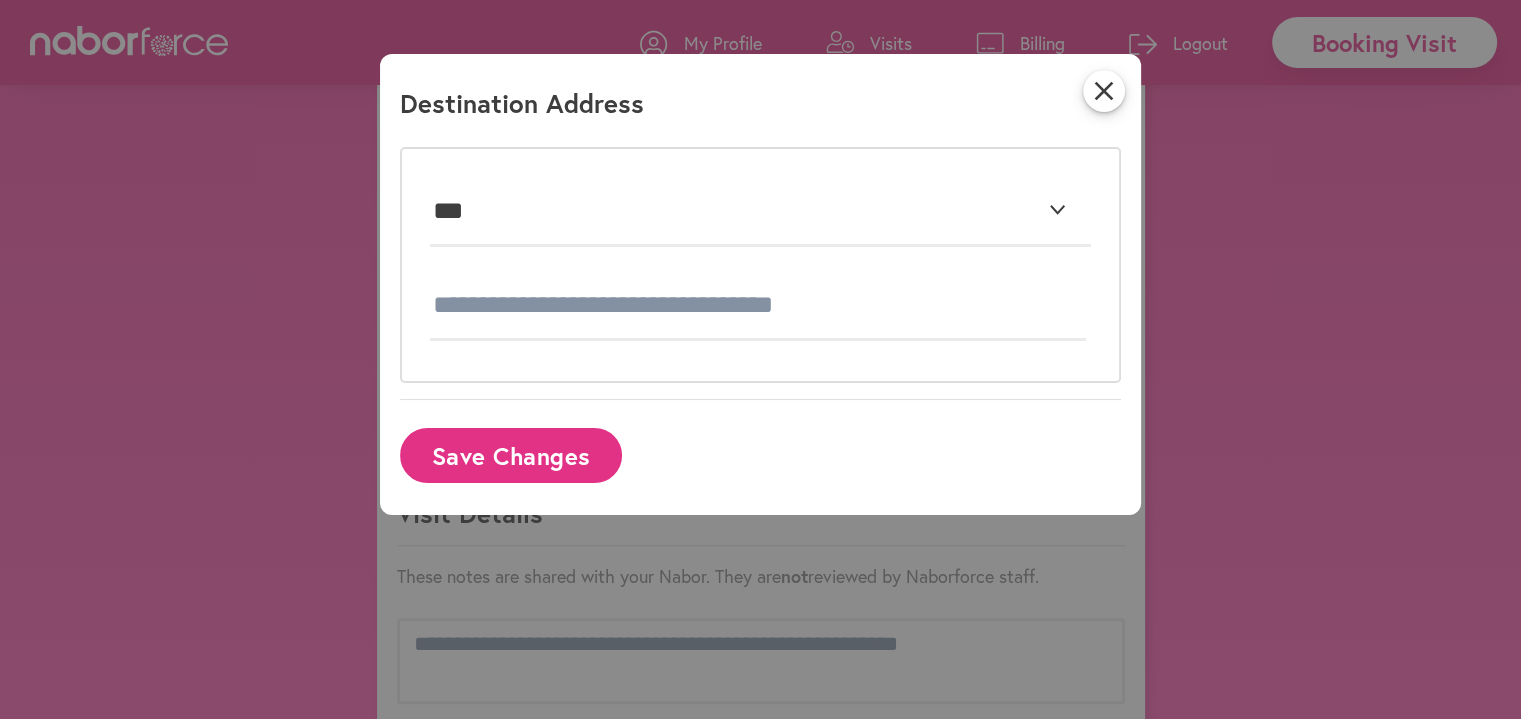 click on "**********" at bounding box center (760, 265) 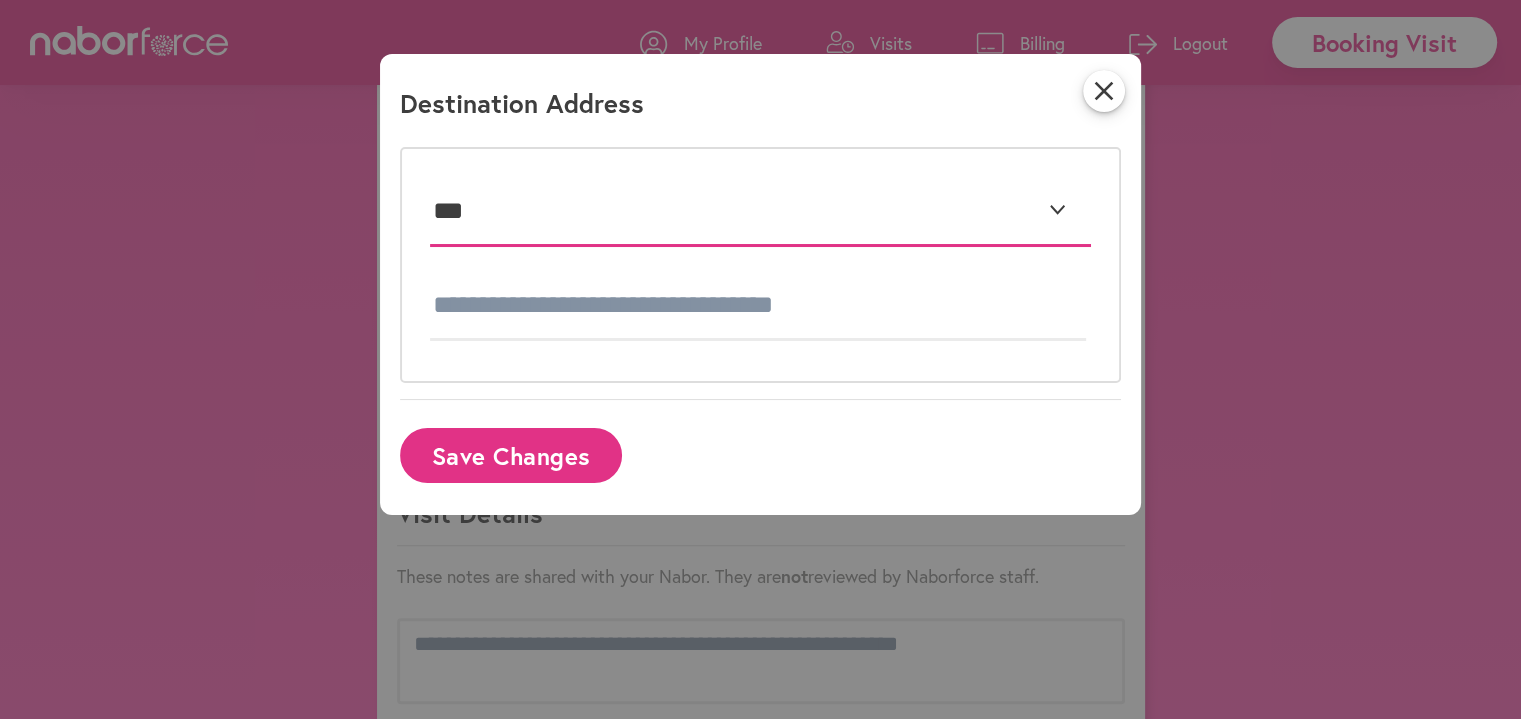 click on "**********" at bounding box center (760, 212) 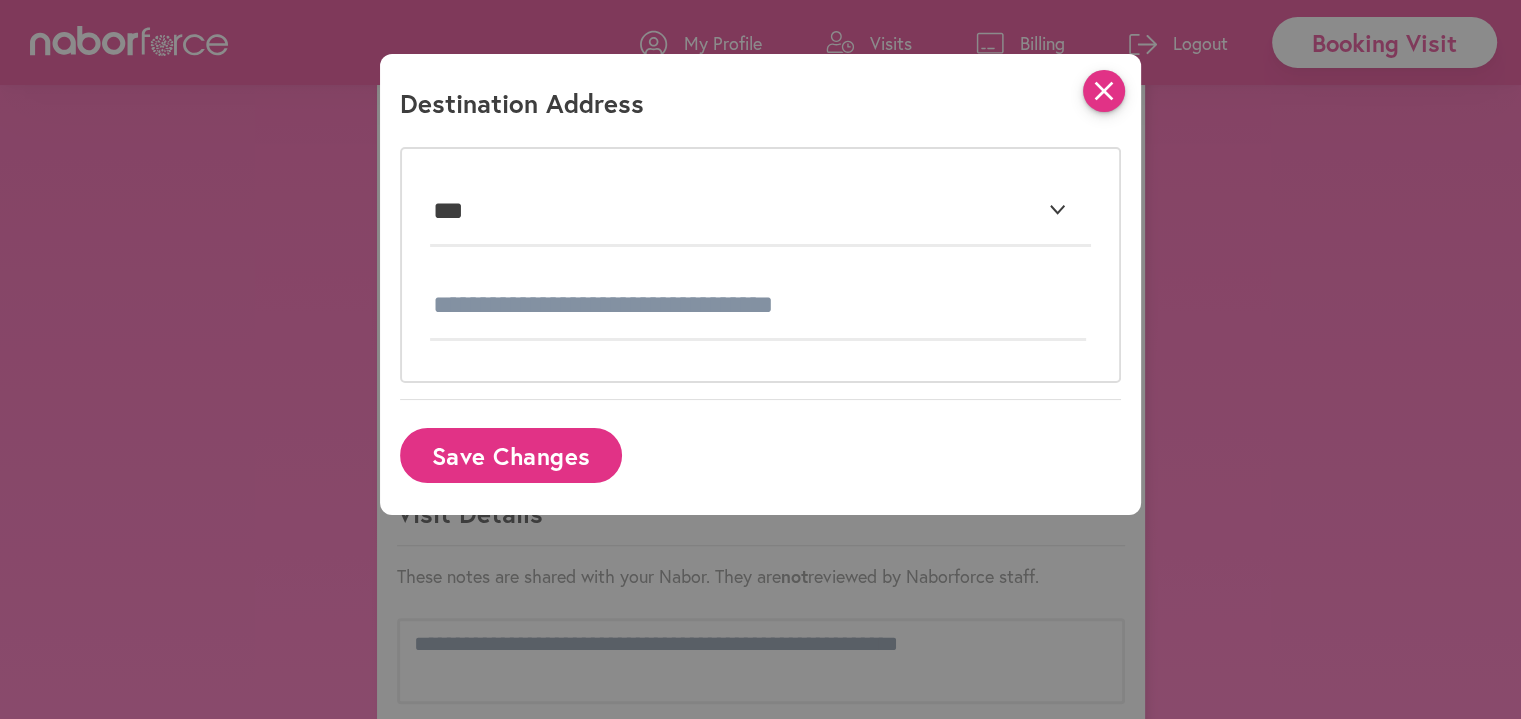 click on "close" at bounding box center [1104, 91] 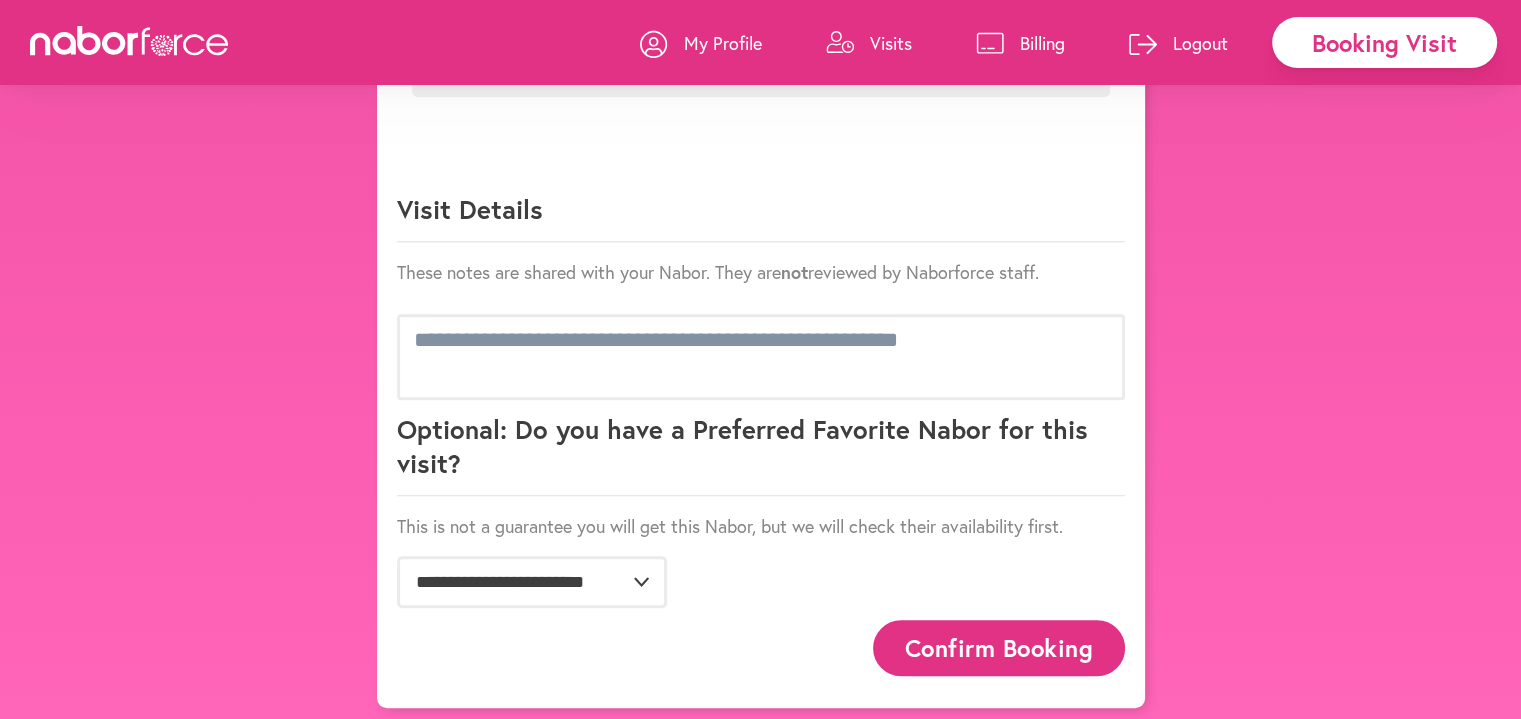 scroll, scrollTop: 904, scrollLeft: 0, axis: vertical 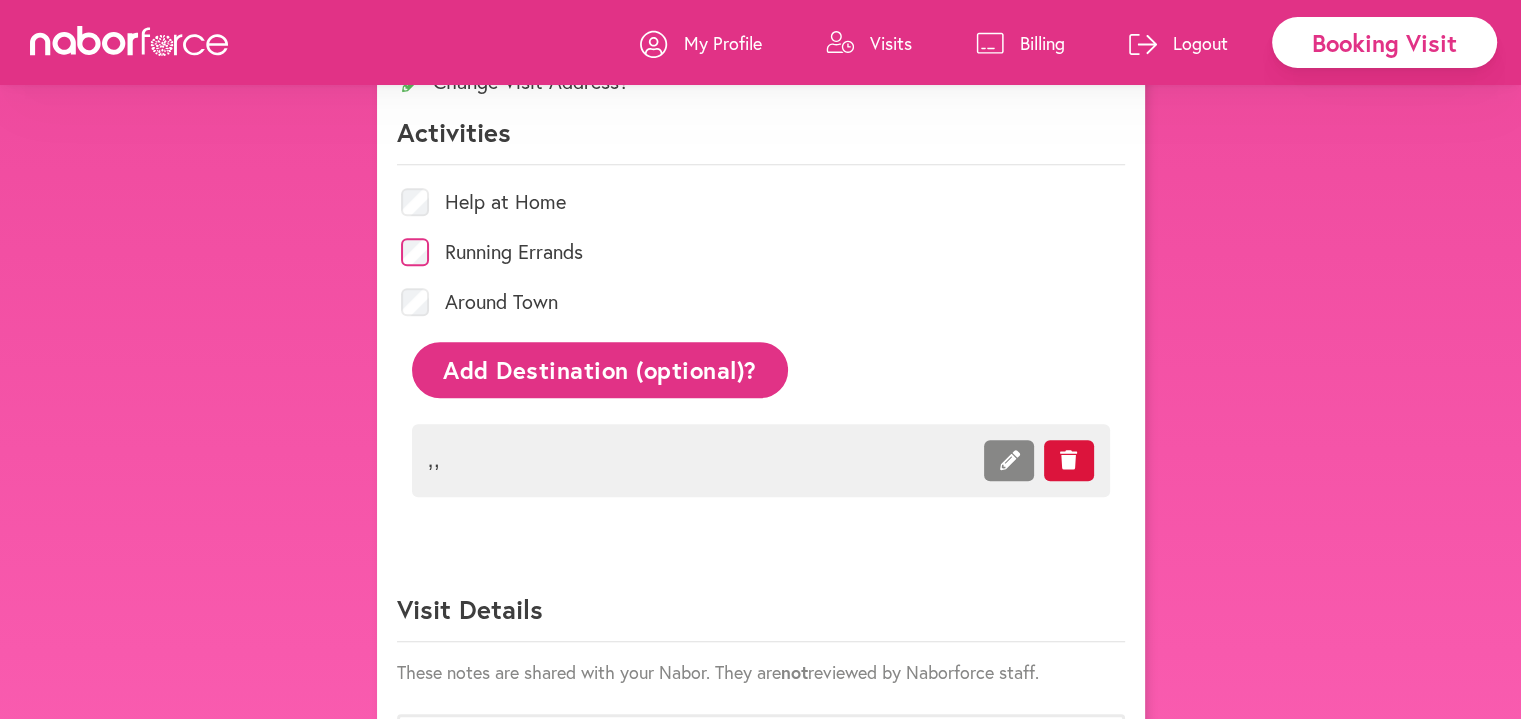 click on ",  ," 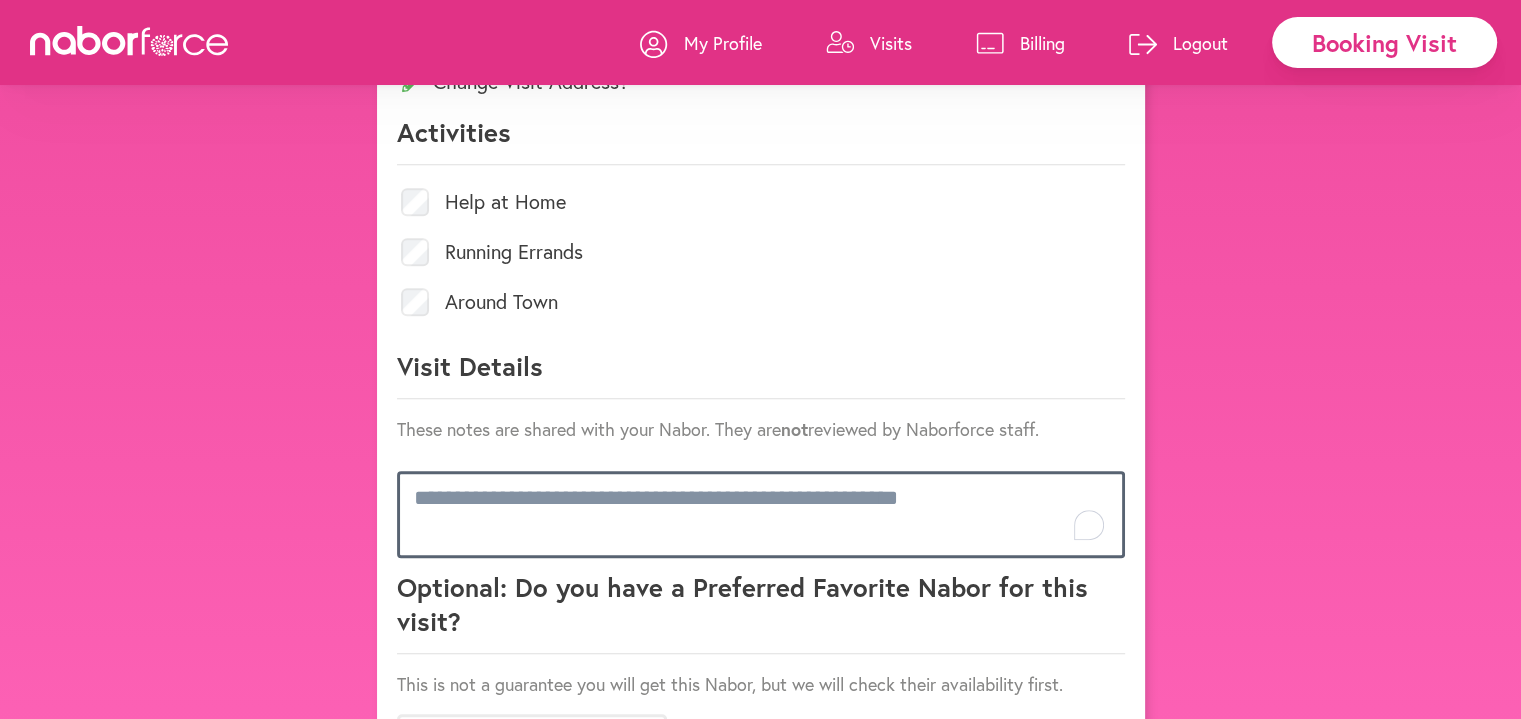 click at bounding box center (761, 514) 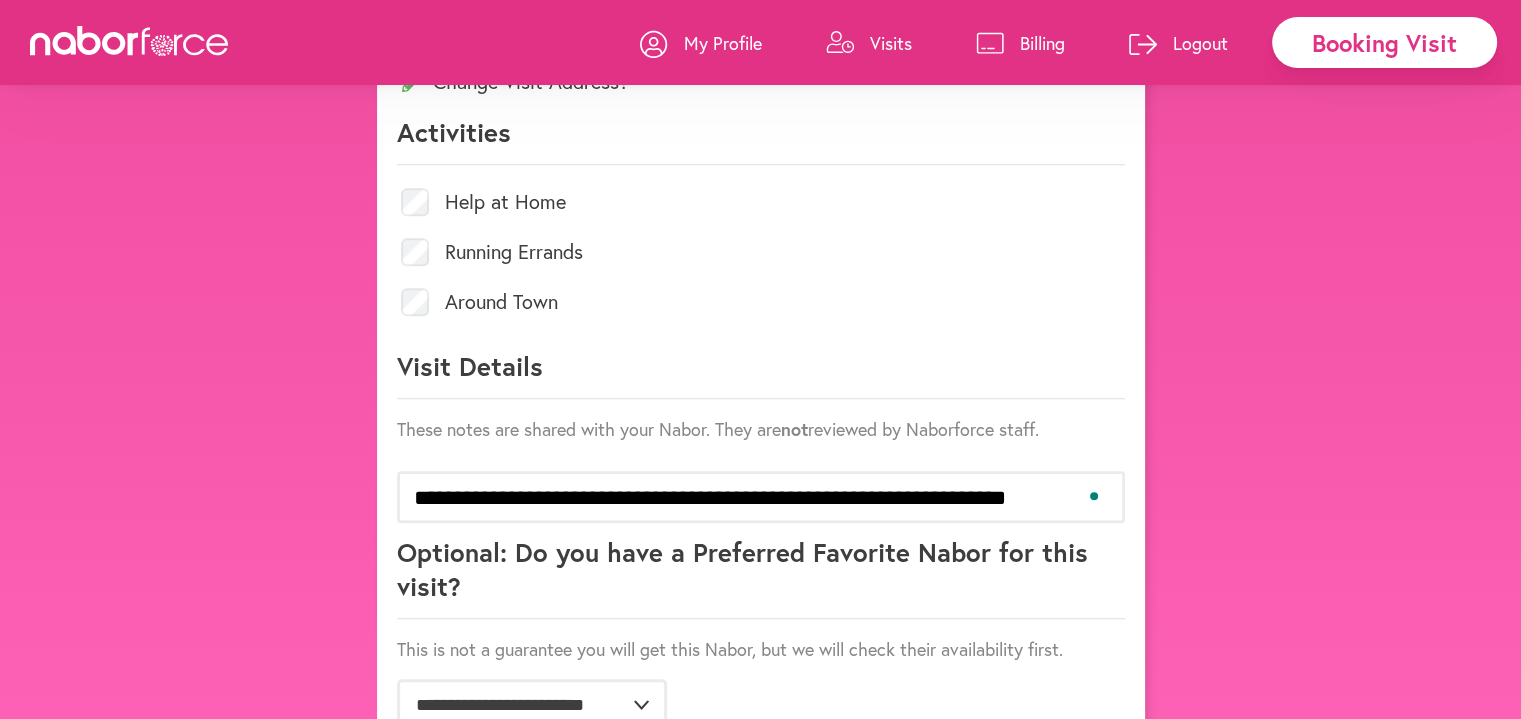 click on "**********" at bounding box center (760, 26) 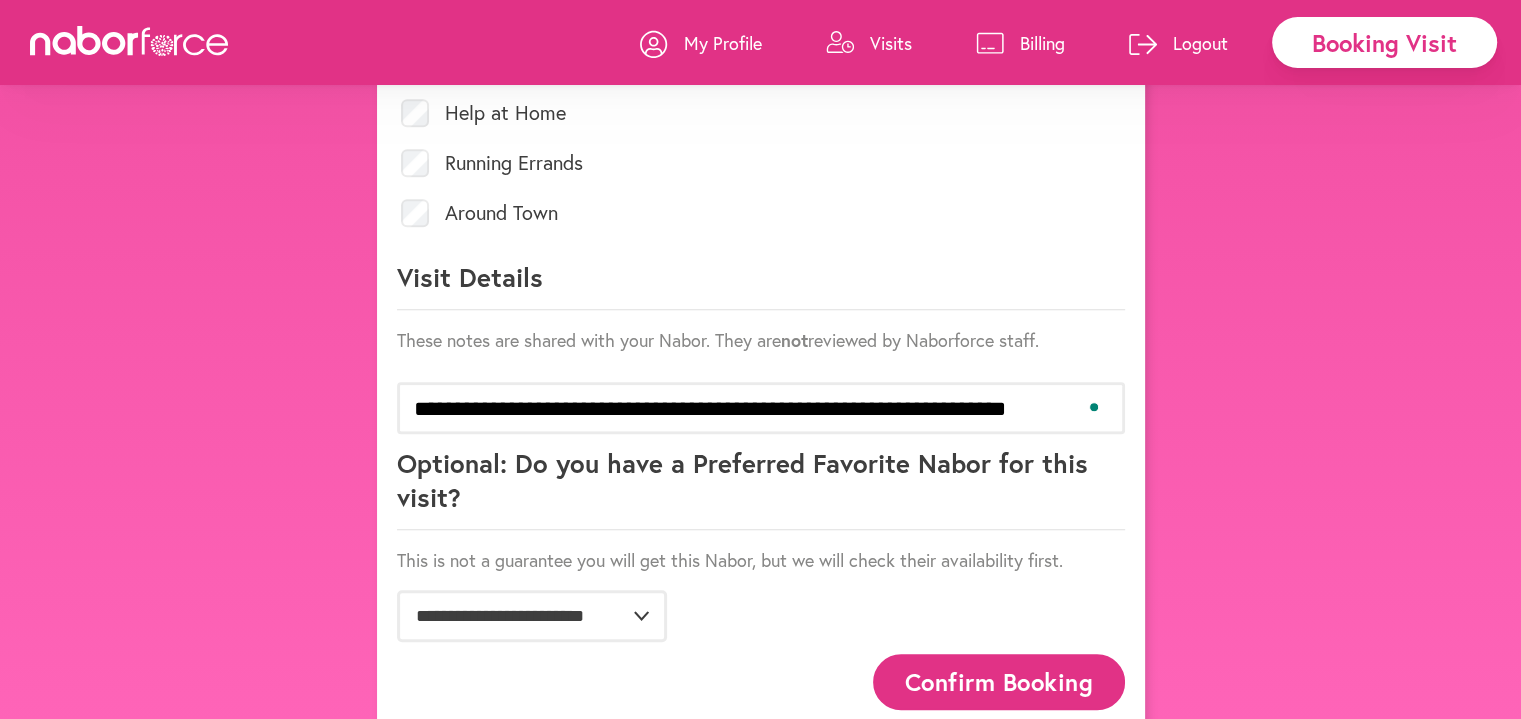scroll, scrollTop: 1029, scrollLeft: 0, axis: vertical 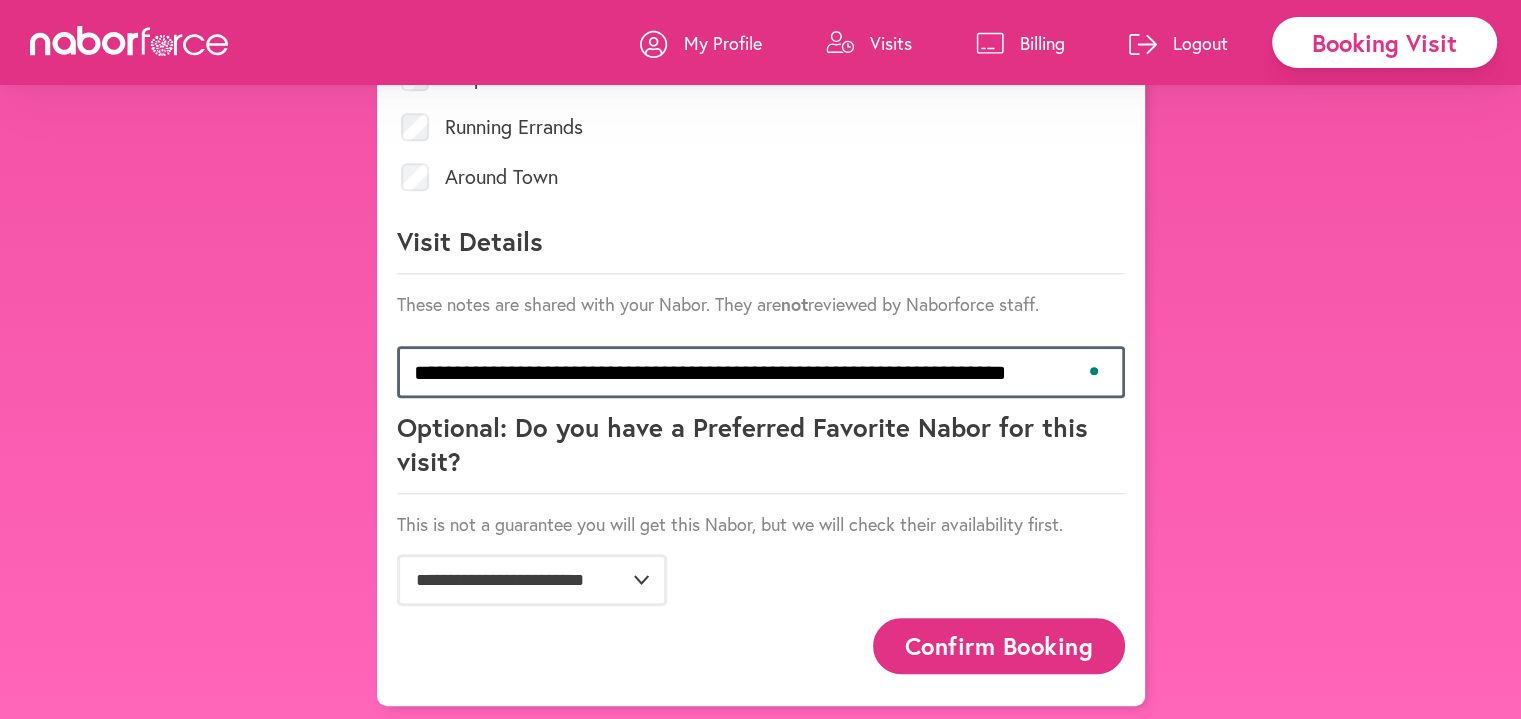 click on "**********" at bounding box center [761, 372] 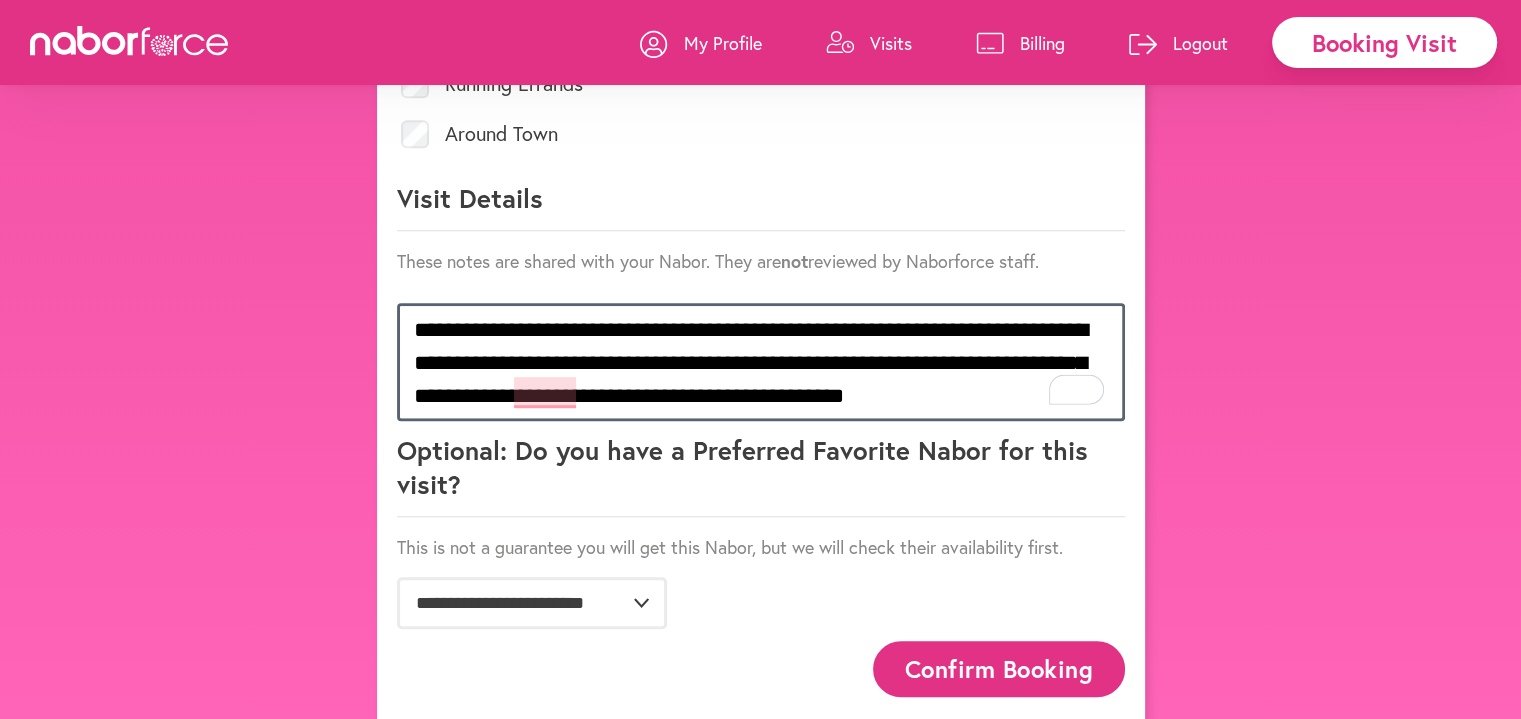 scroll, scrollTop: 1096, scrollLeft: 0, axis: vertical 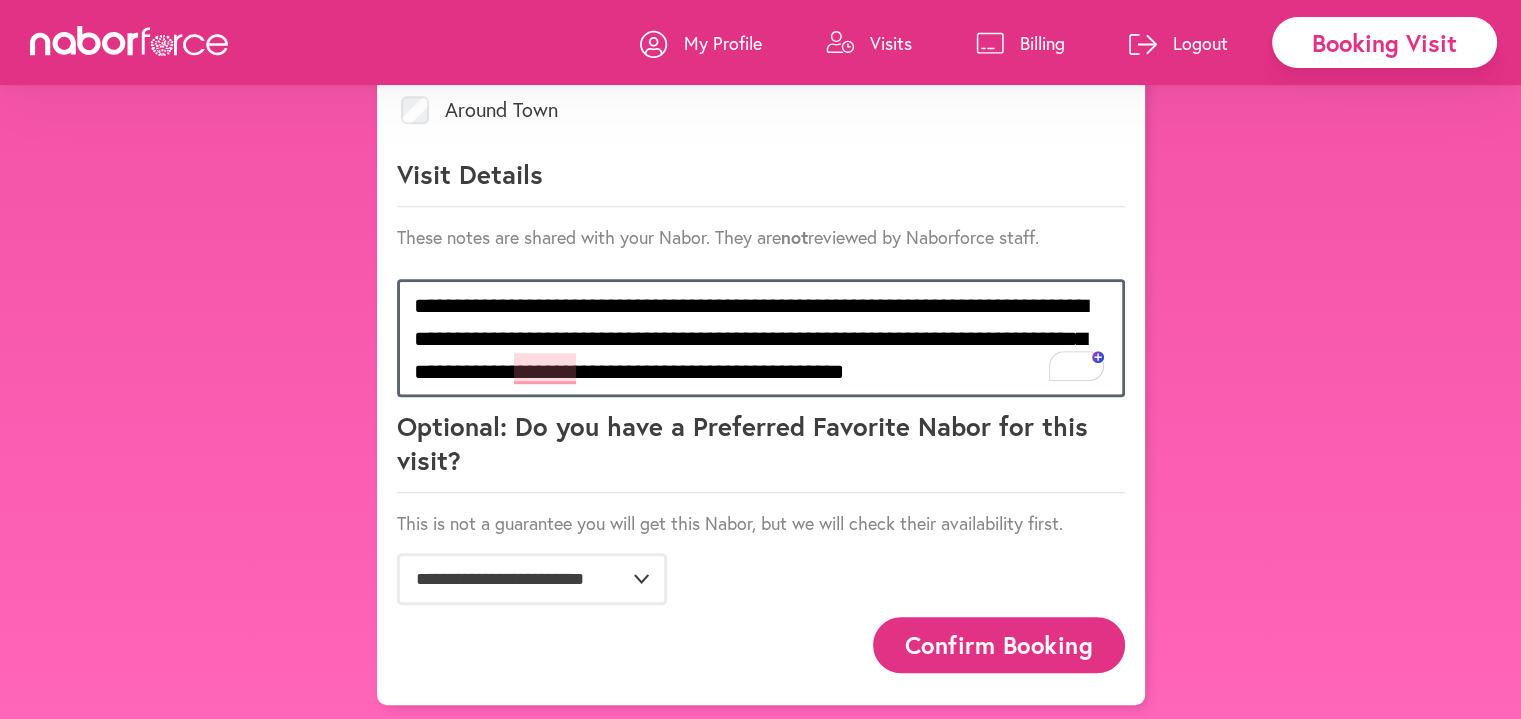 type on "**********" 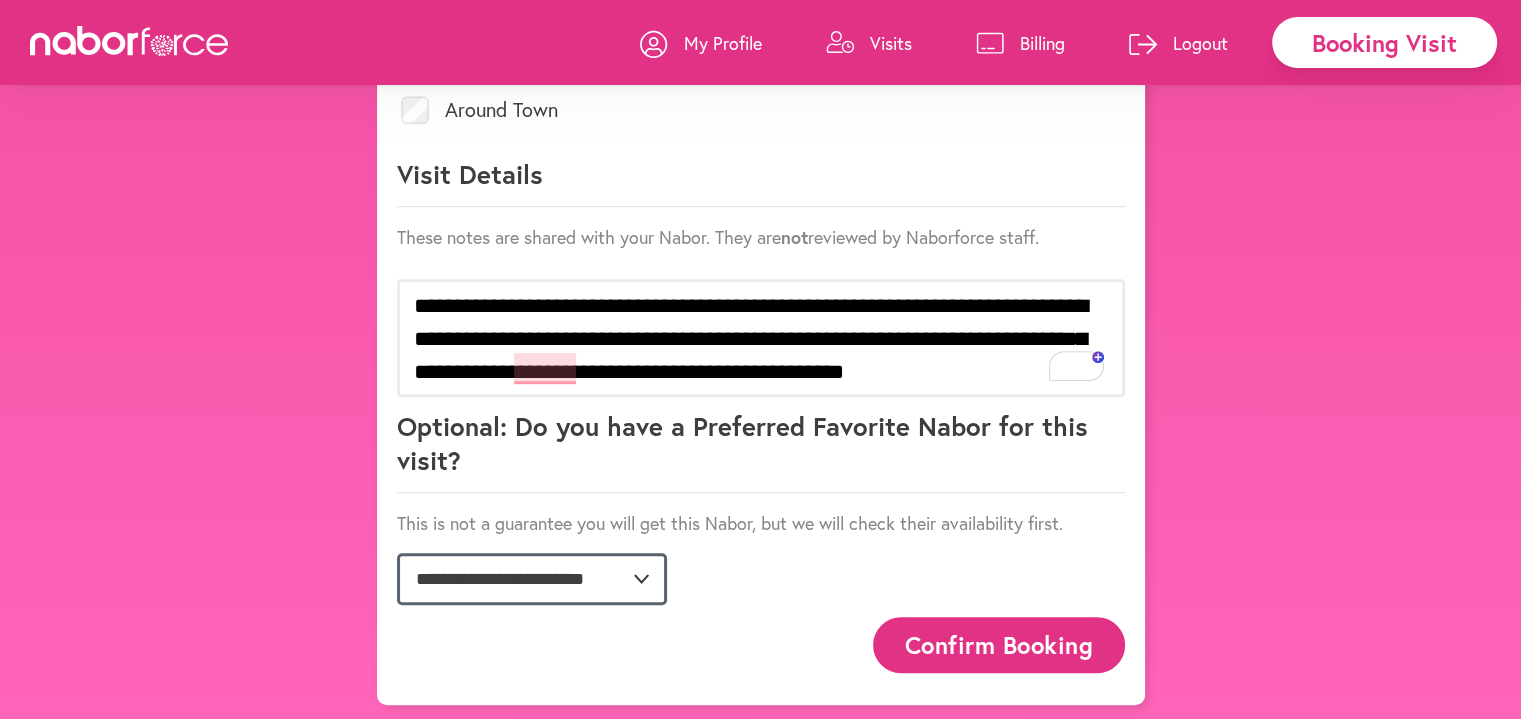 click on "**********" 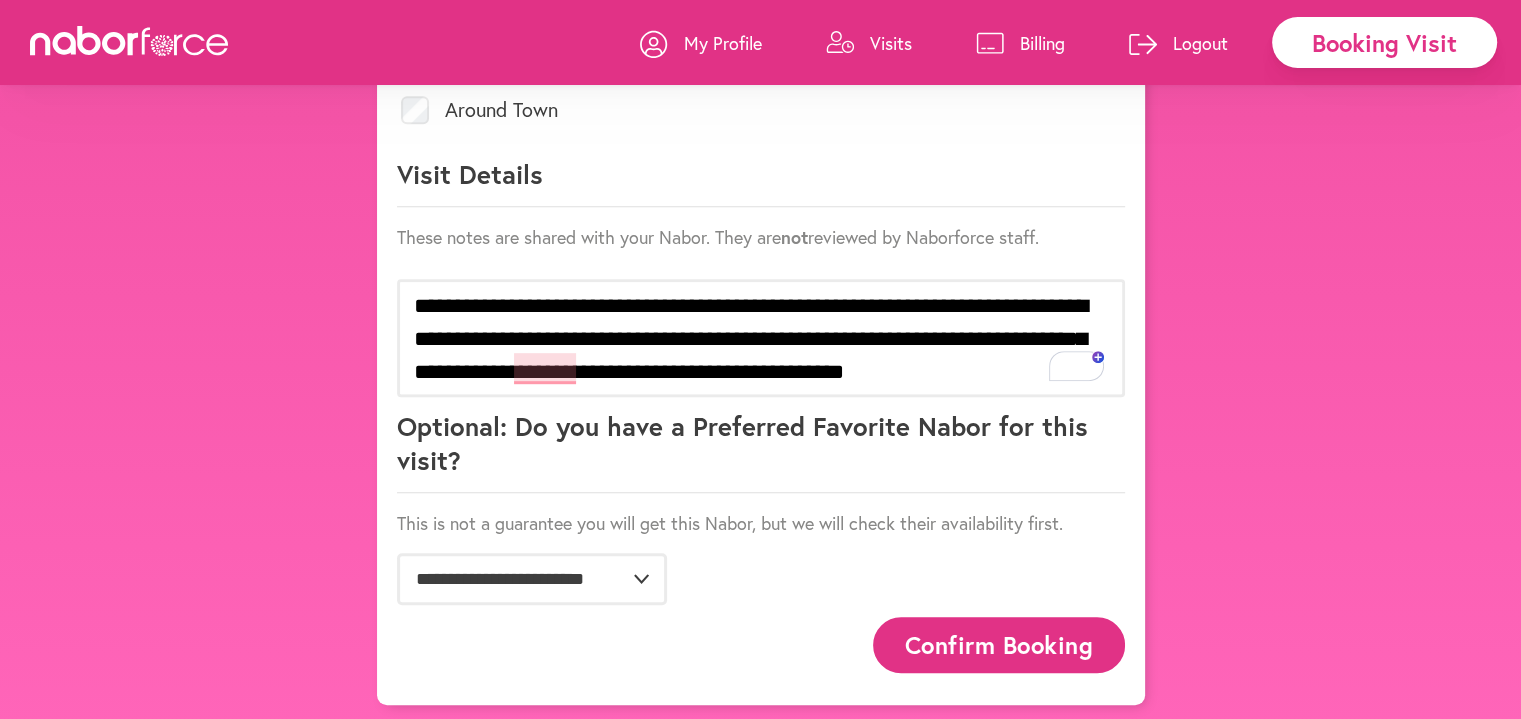 click on "Confirm Booking" 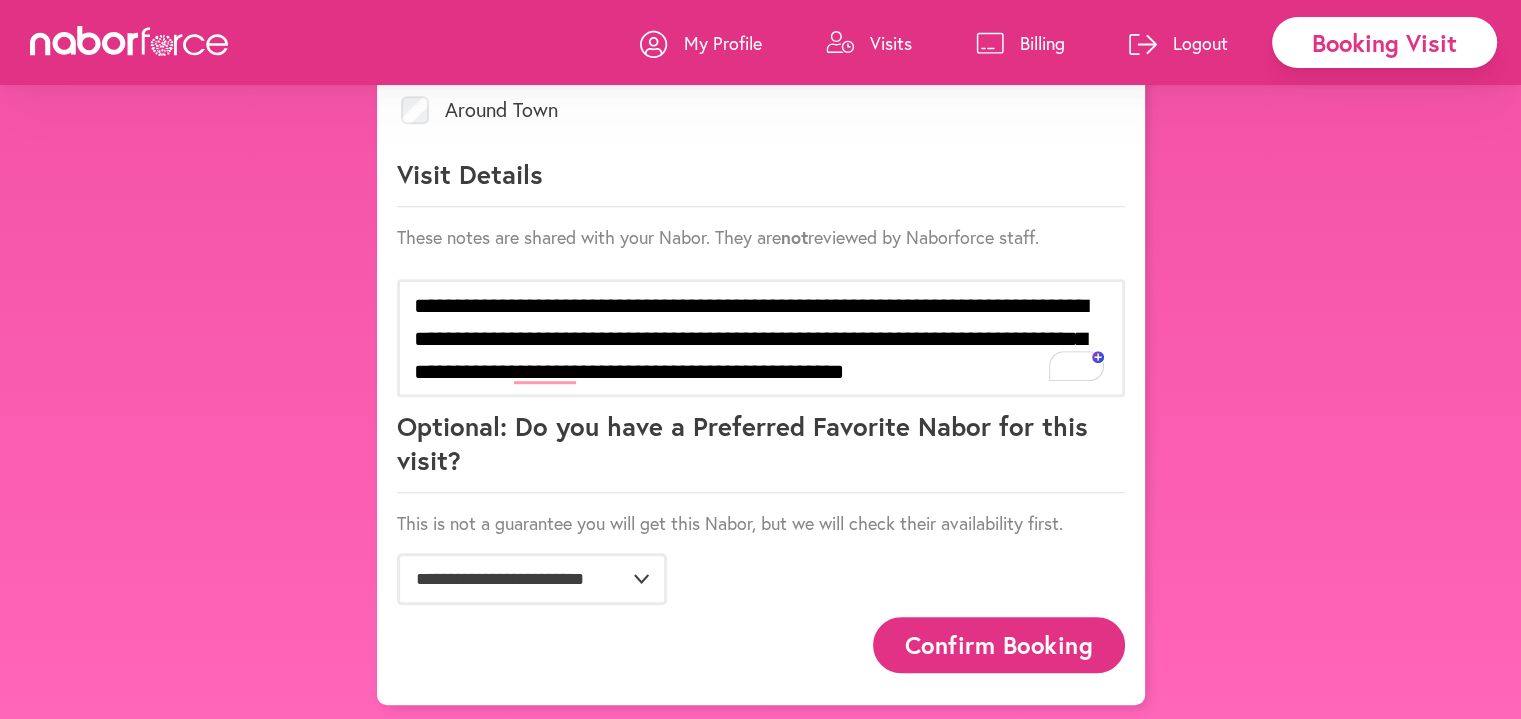 click on "Confirm Booking" at bounding box center [999, 644] 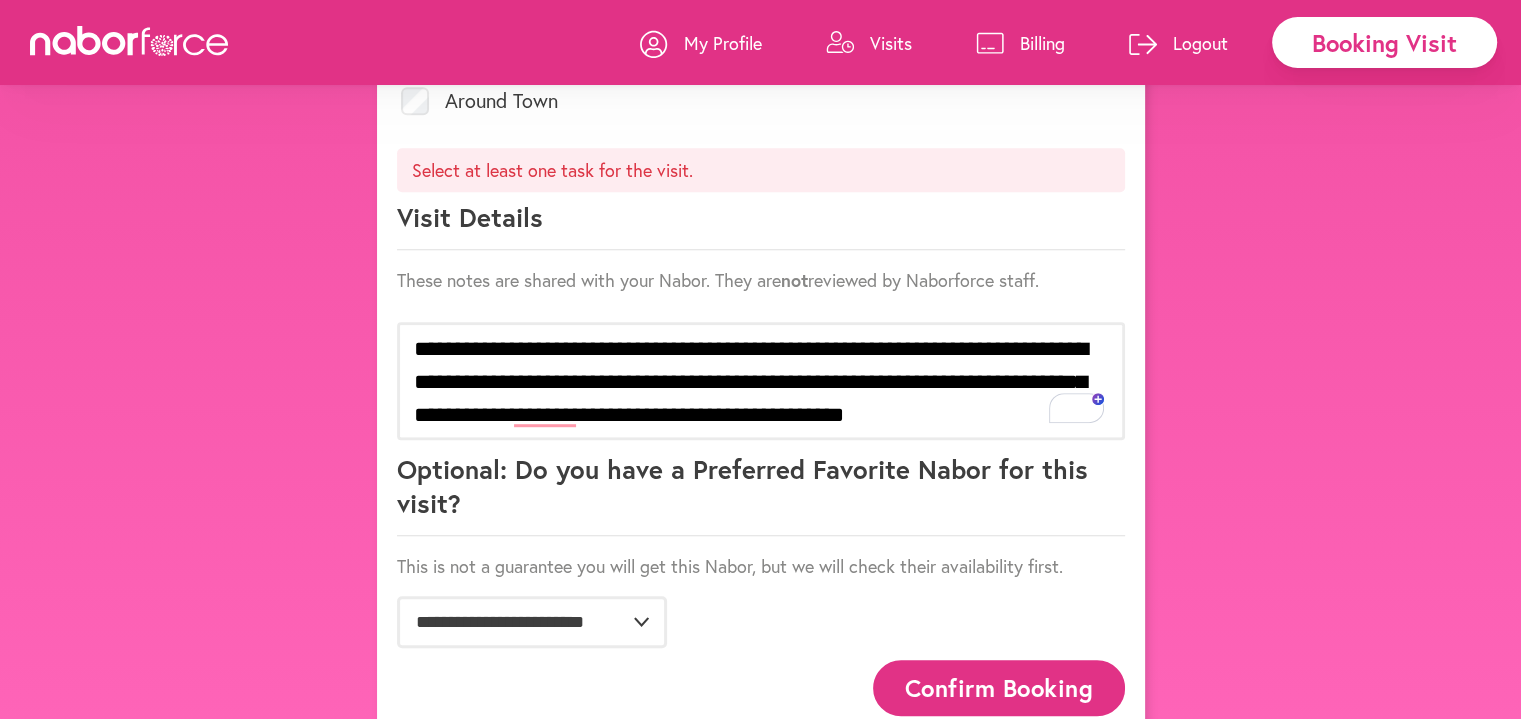 scroll, scrollTop: 1147, scrollLeft: 0, axis: vertical 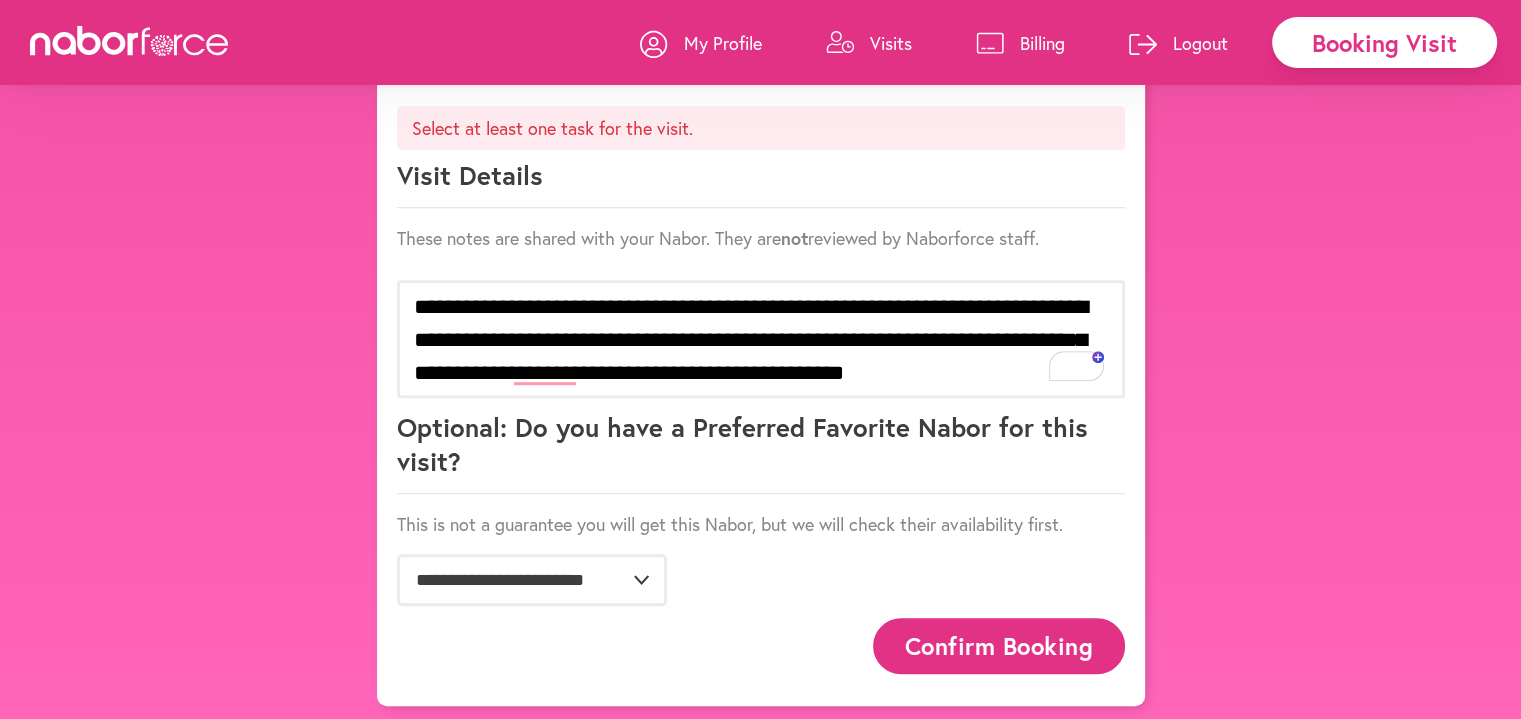 click on "Confirm Booking" at bounding box center [999, 645] 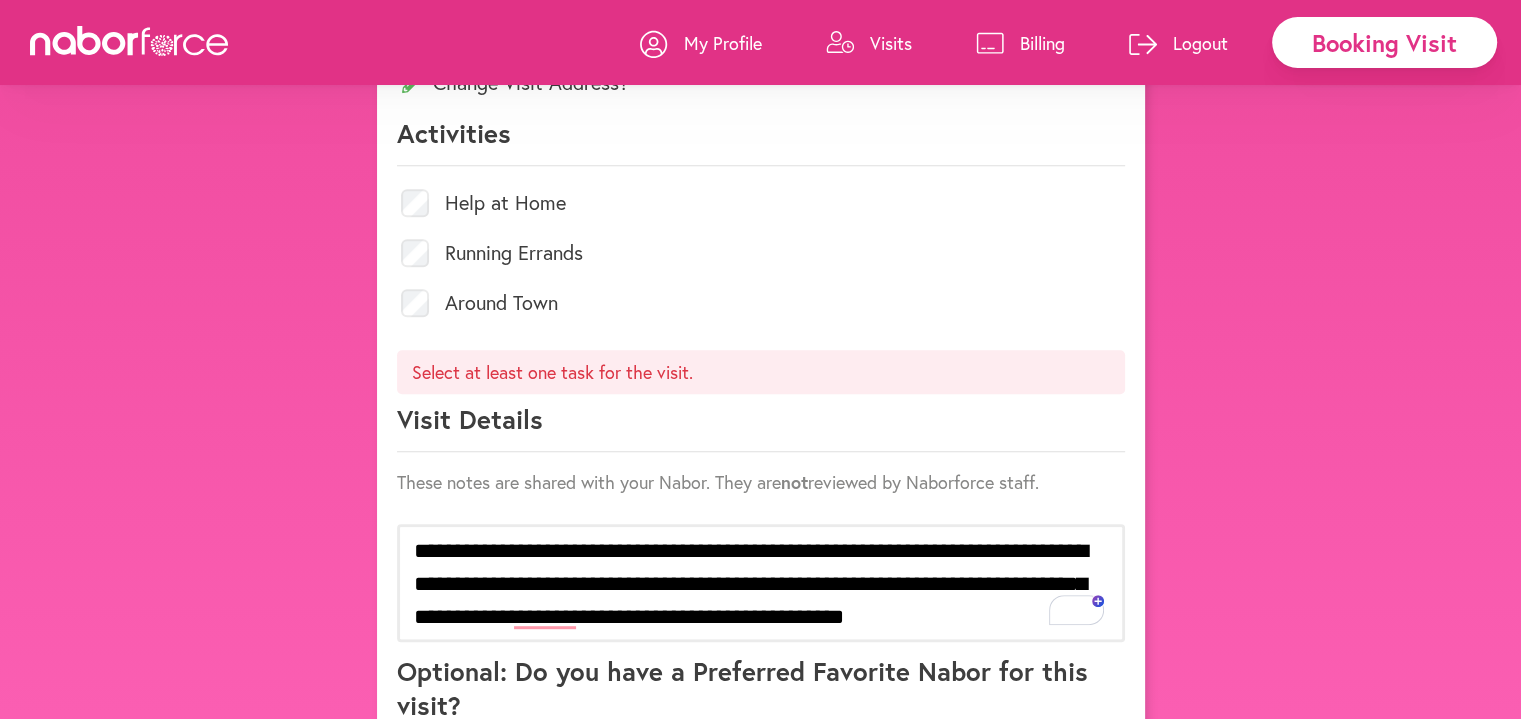 scroll, scrollTop: 1000, scrollLeft: 0, axis: vertical 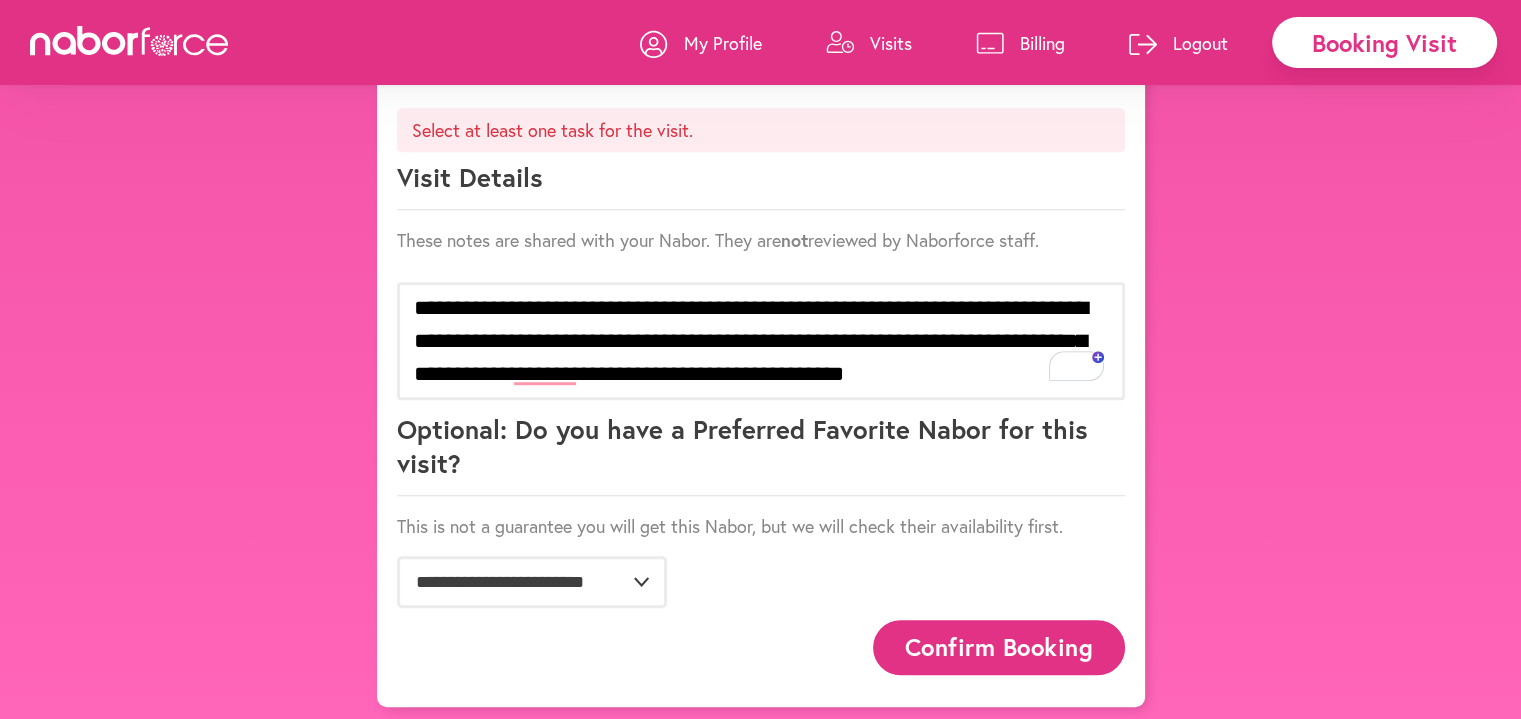 click on "Confirm Booking" at bounding box center [999, 647] 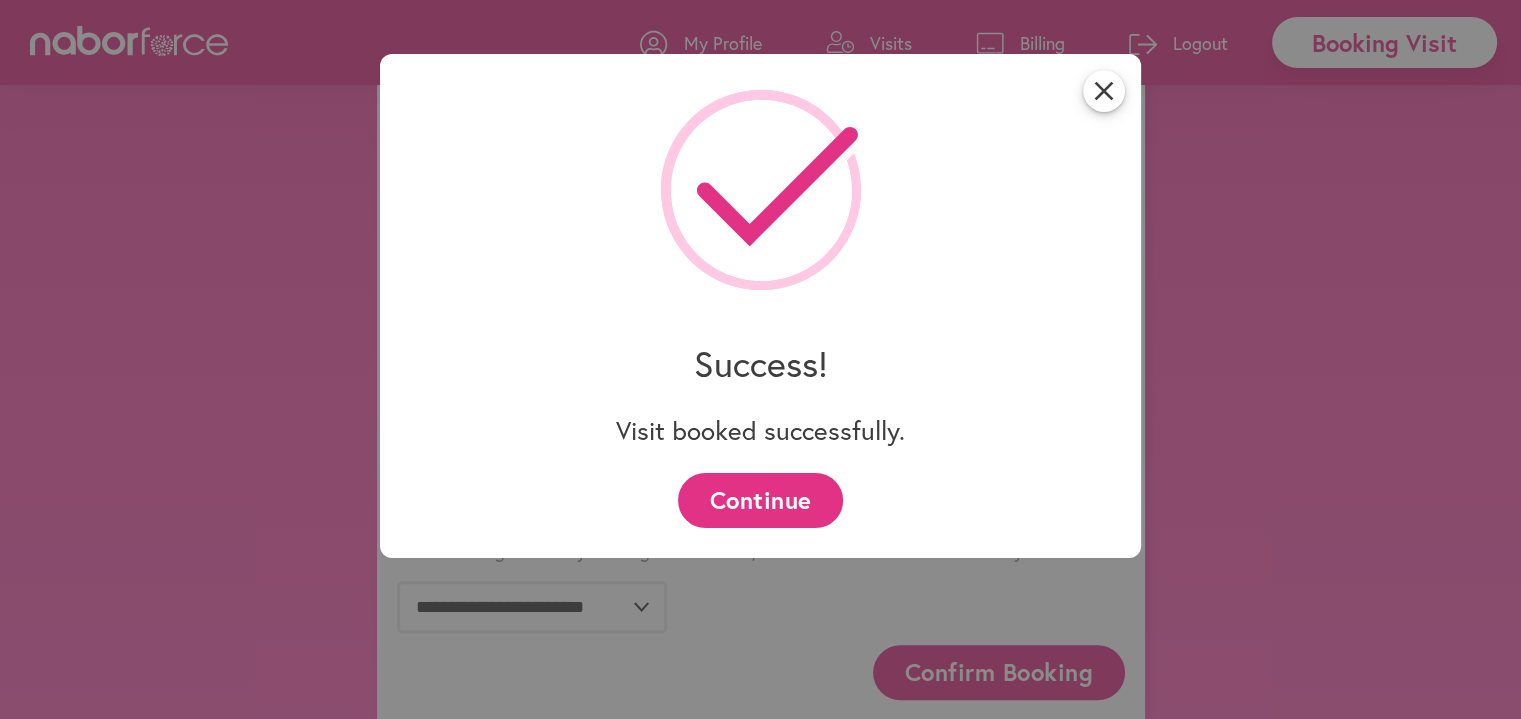 scroll, scrollTop: 1289, scrollLeft: 0, axis: vertical 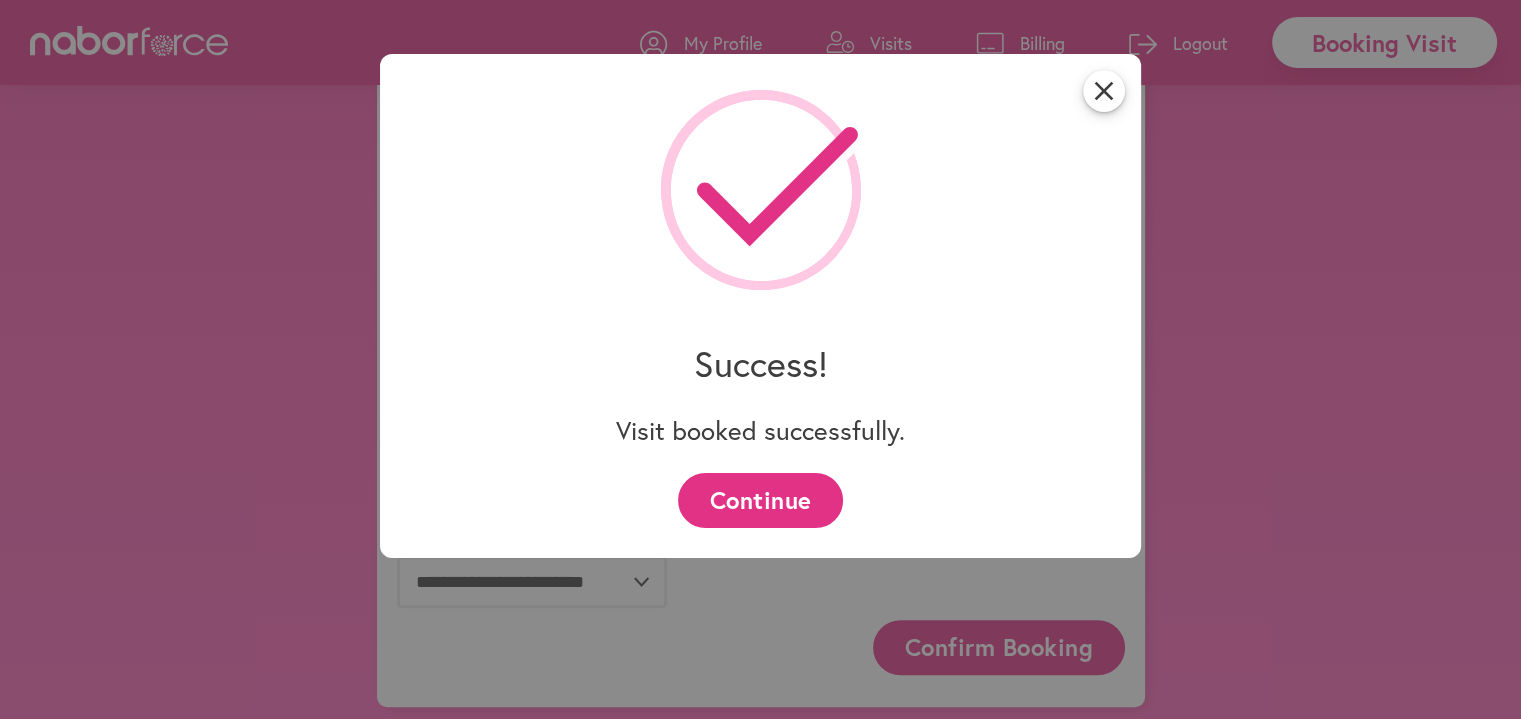 click on "Continue" at bounding box center (760, 500) 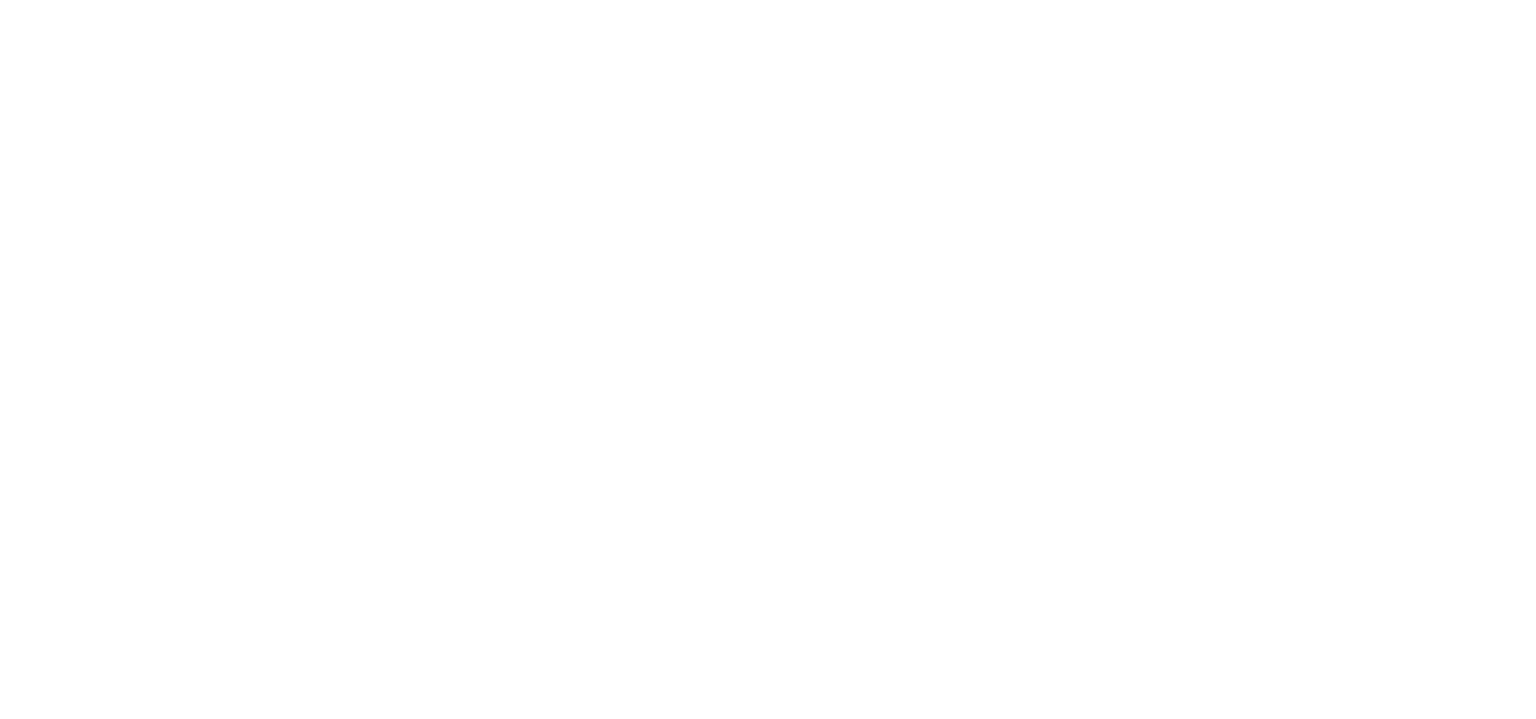 scroll, scrollTop: 0, scrollLeft: 0, axis: both 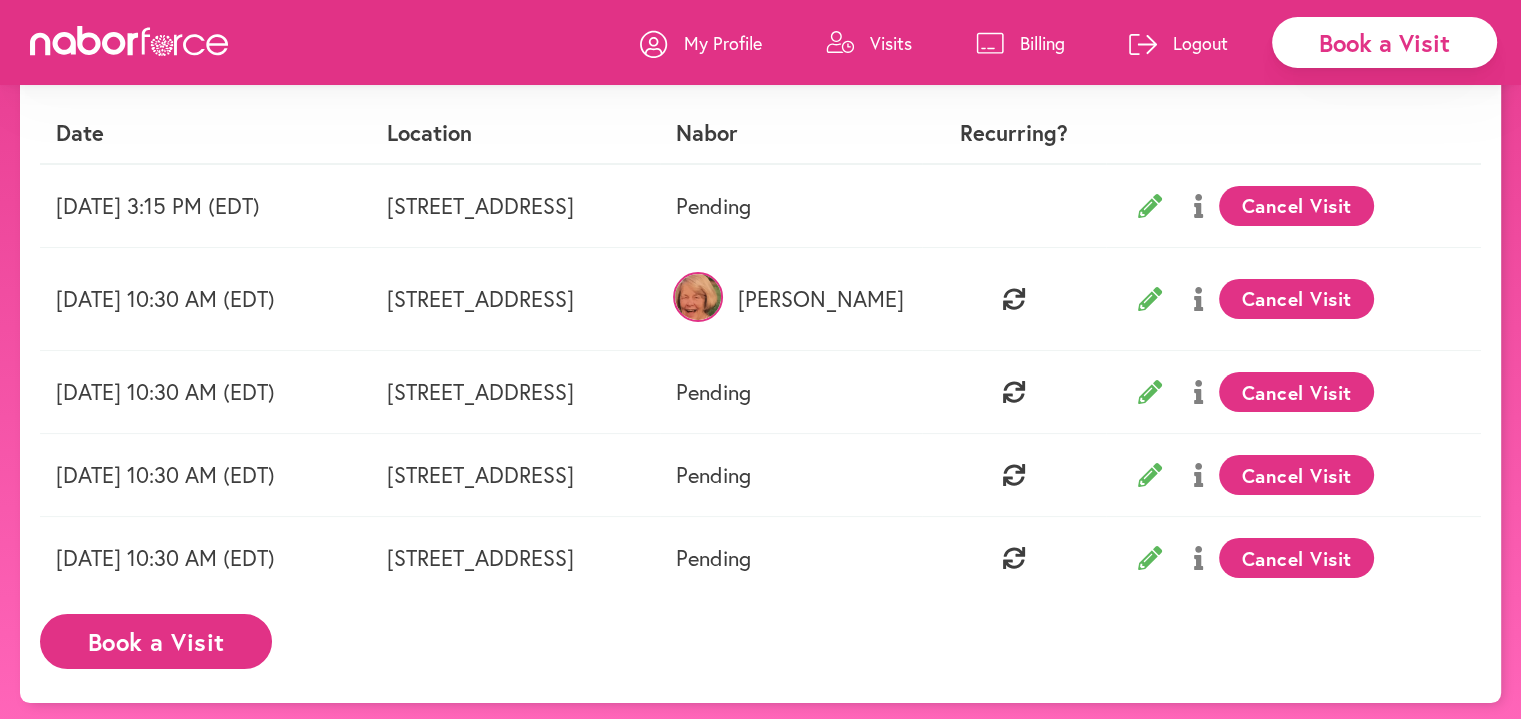 click on "Logout" at bounding box center (1200, 43) 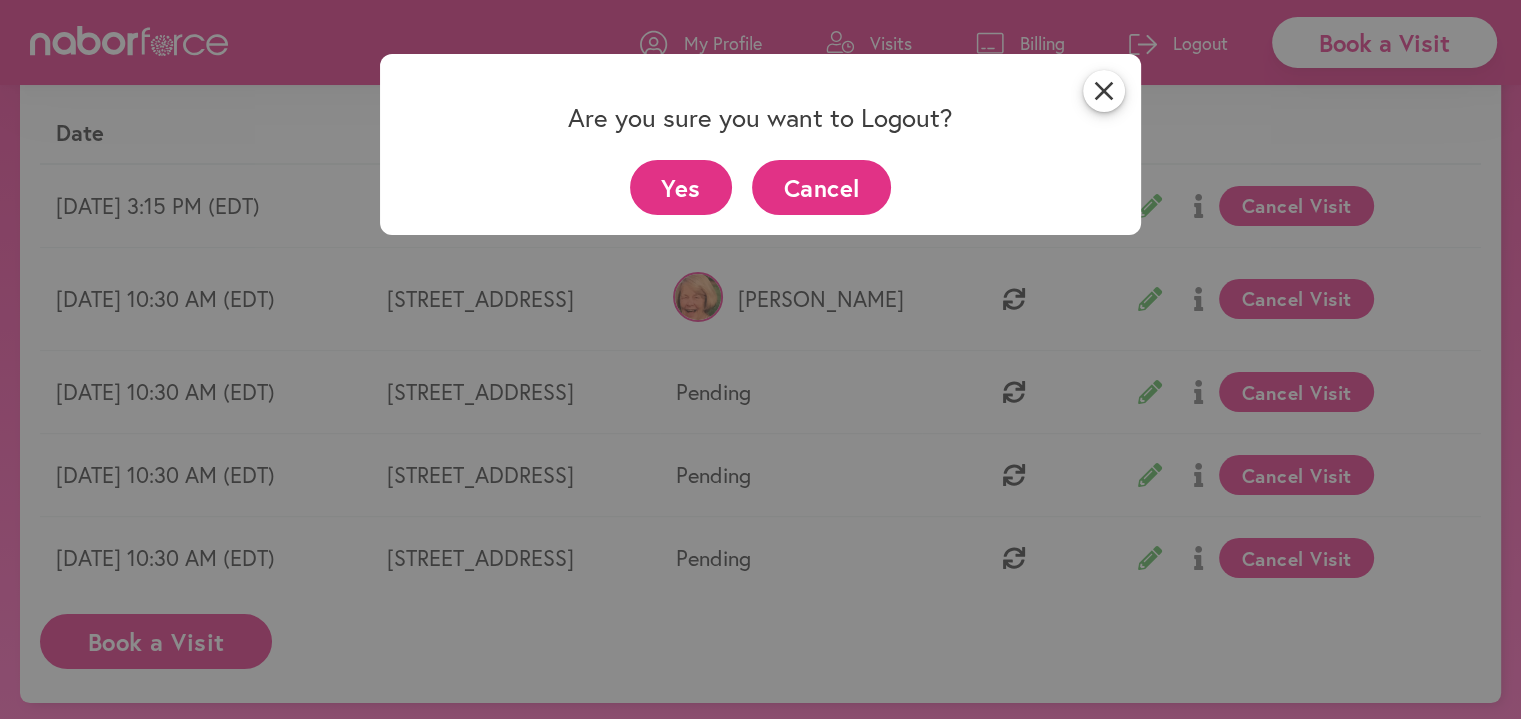 click on "Yes" at bounding box center [681, 187] 